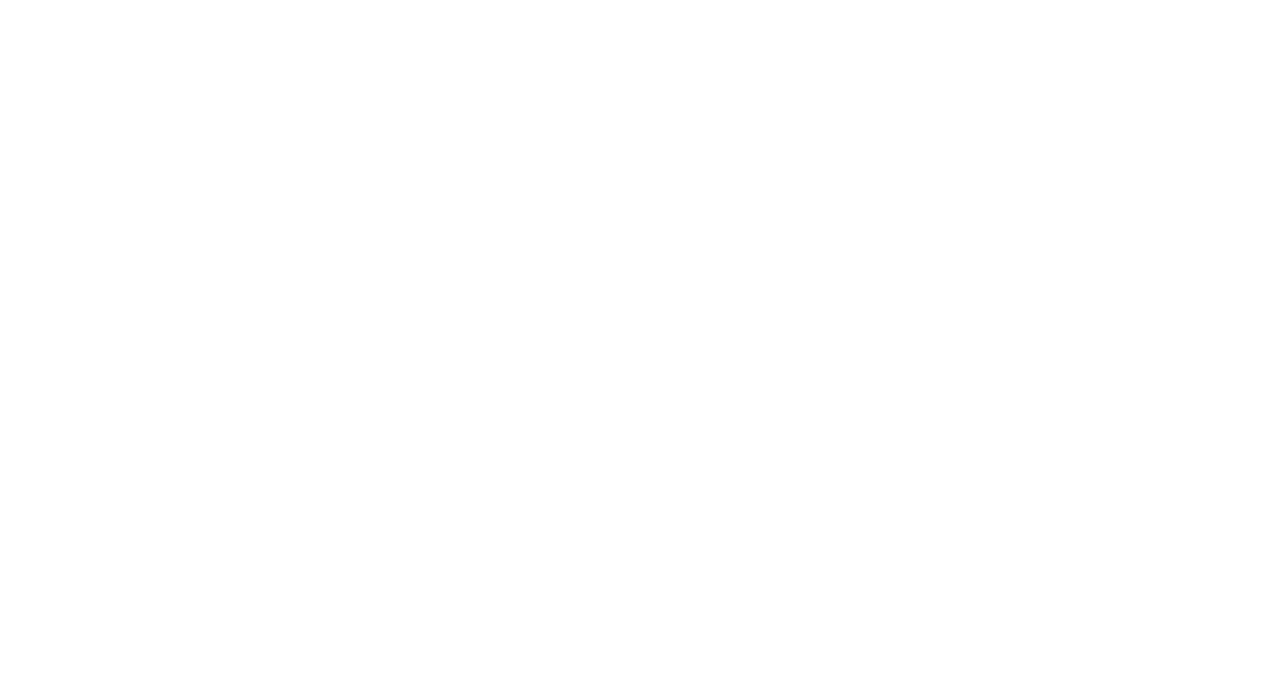 scroll, scrollTop: 0, scrollLeft: 0, axis: both 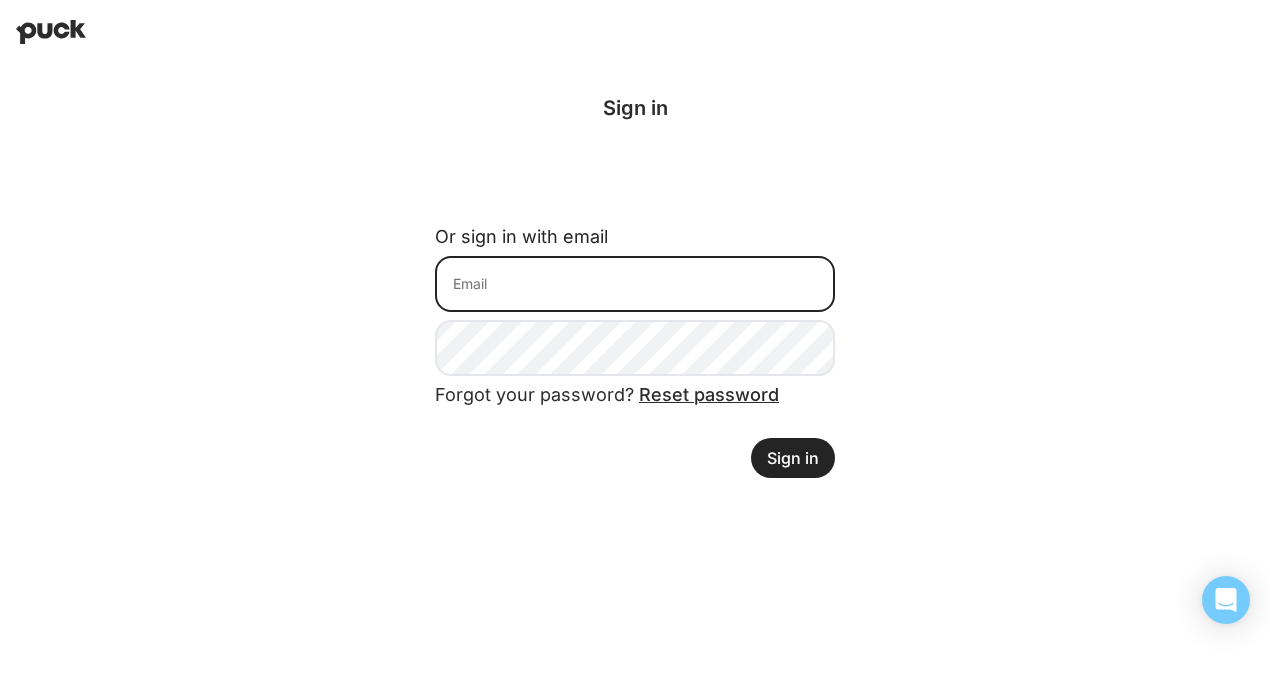 type on "[EMAIL]" 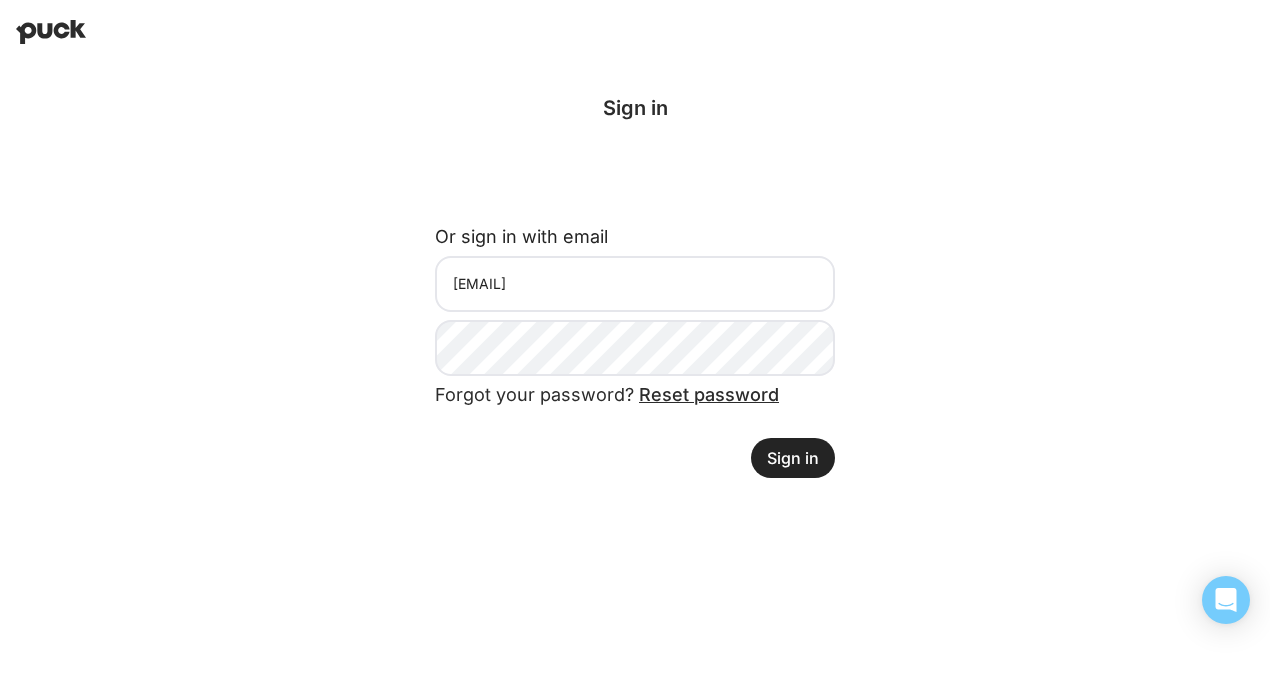 click on "Sign in" at bounding box center (793, 458) 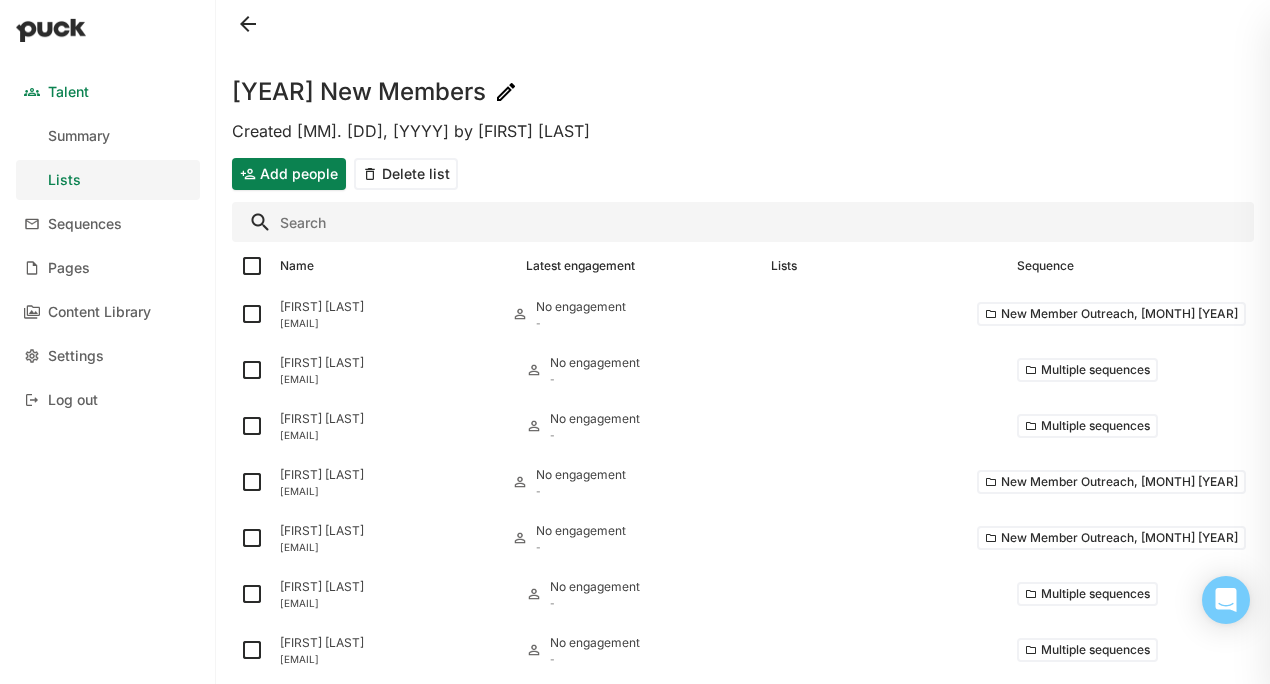click at bounding box center (248, 24) 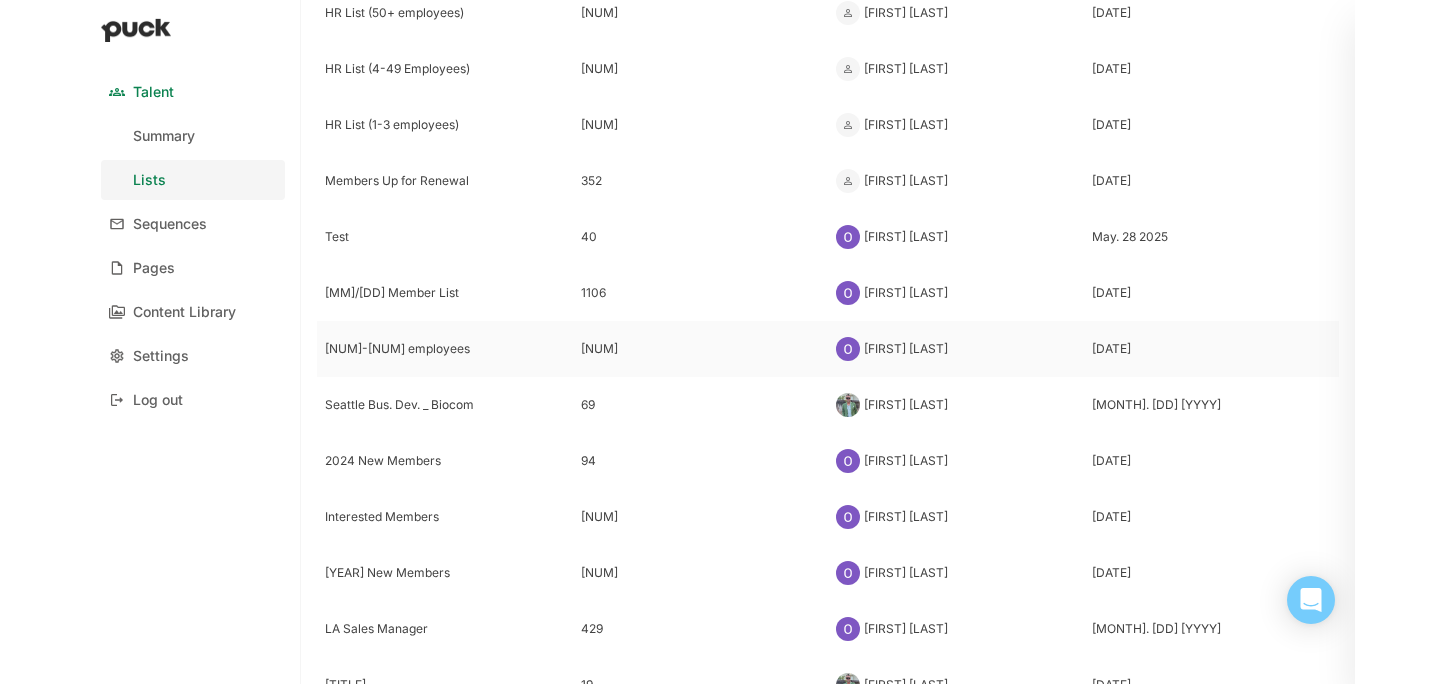 scroll, scrollTop: 224, scrollLeft: 0, axis: vertical 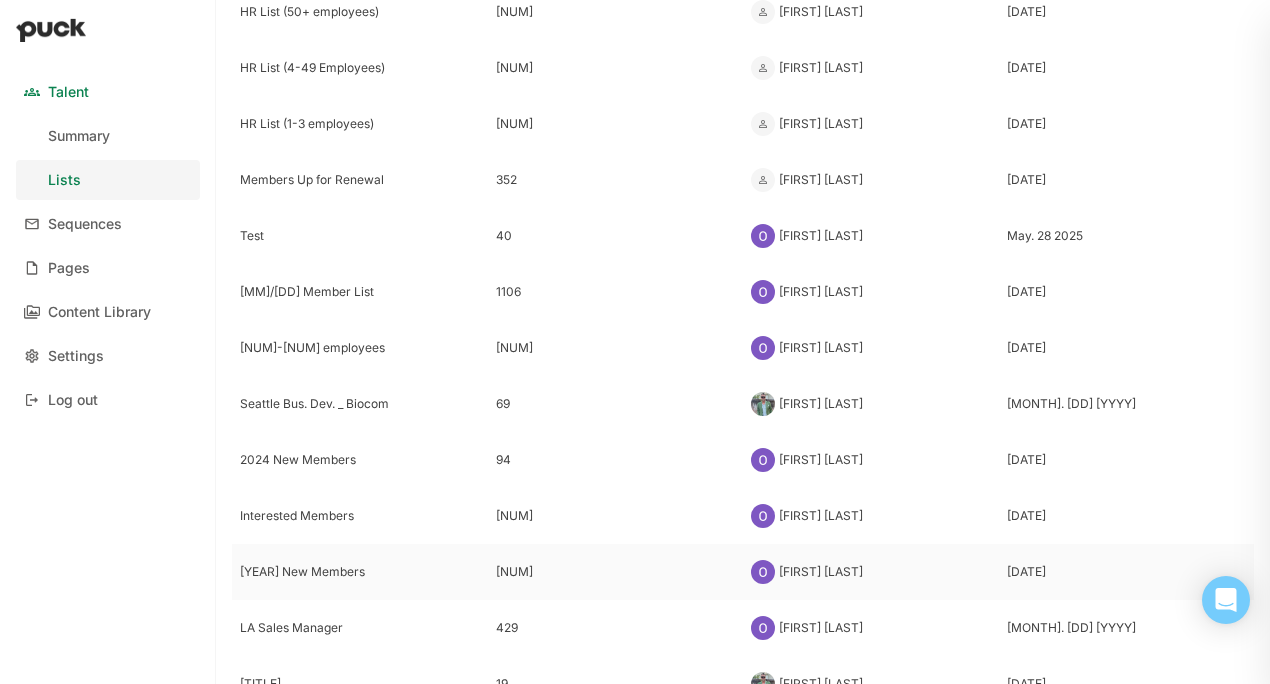click on "[YEAR] New Members" at bounding box center (360, 572) 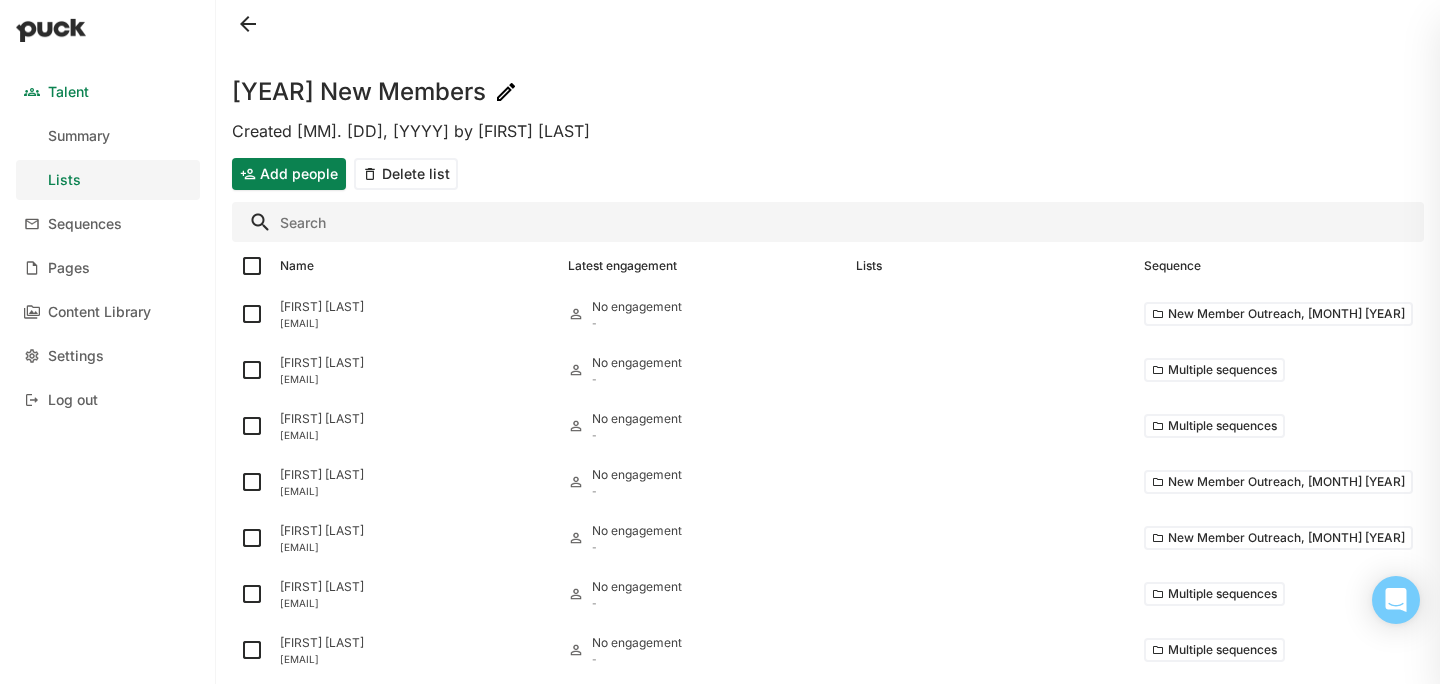 click on "Add people" at bounding box center [289, 174] 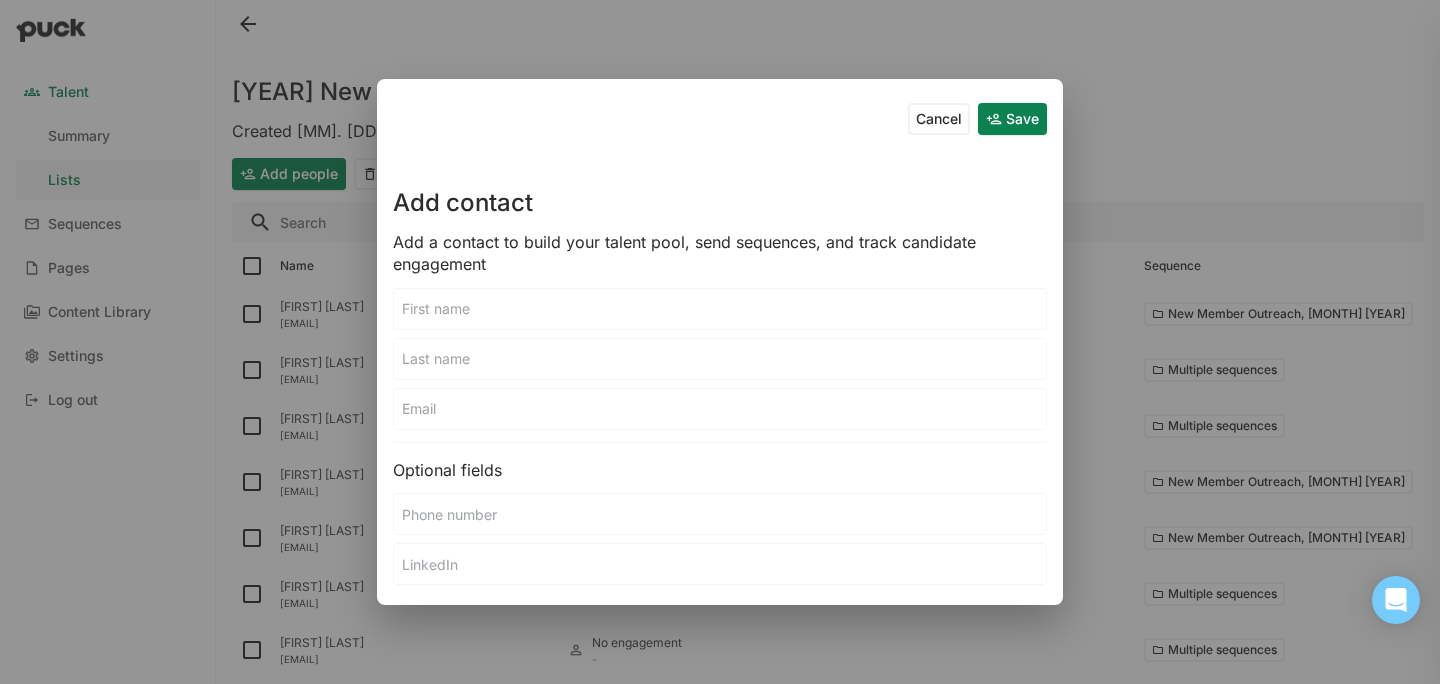 click at bounding box center (720, 309) 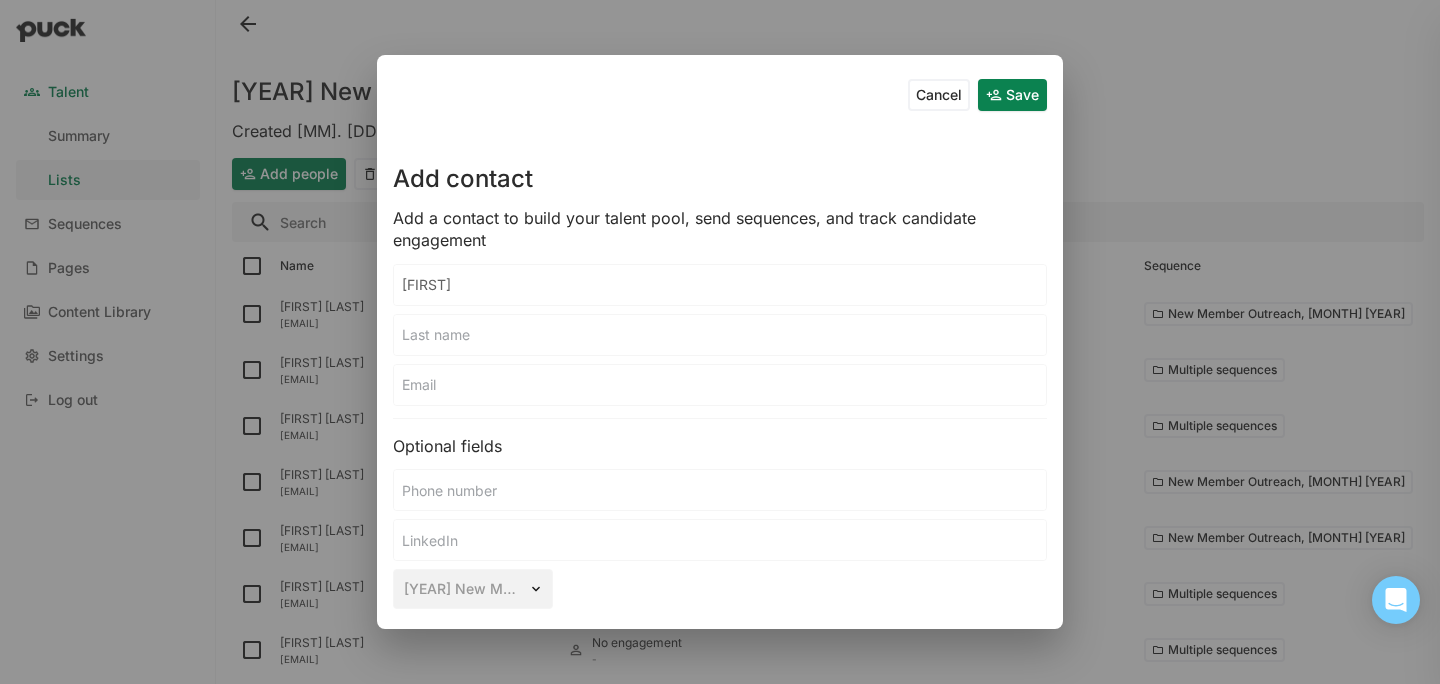 type on "[FIRST]" 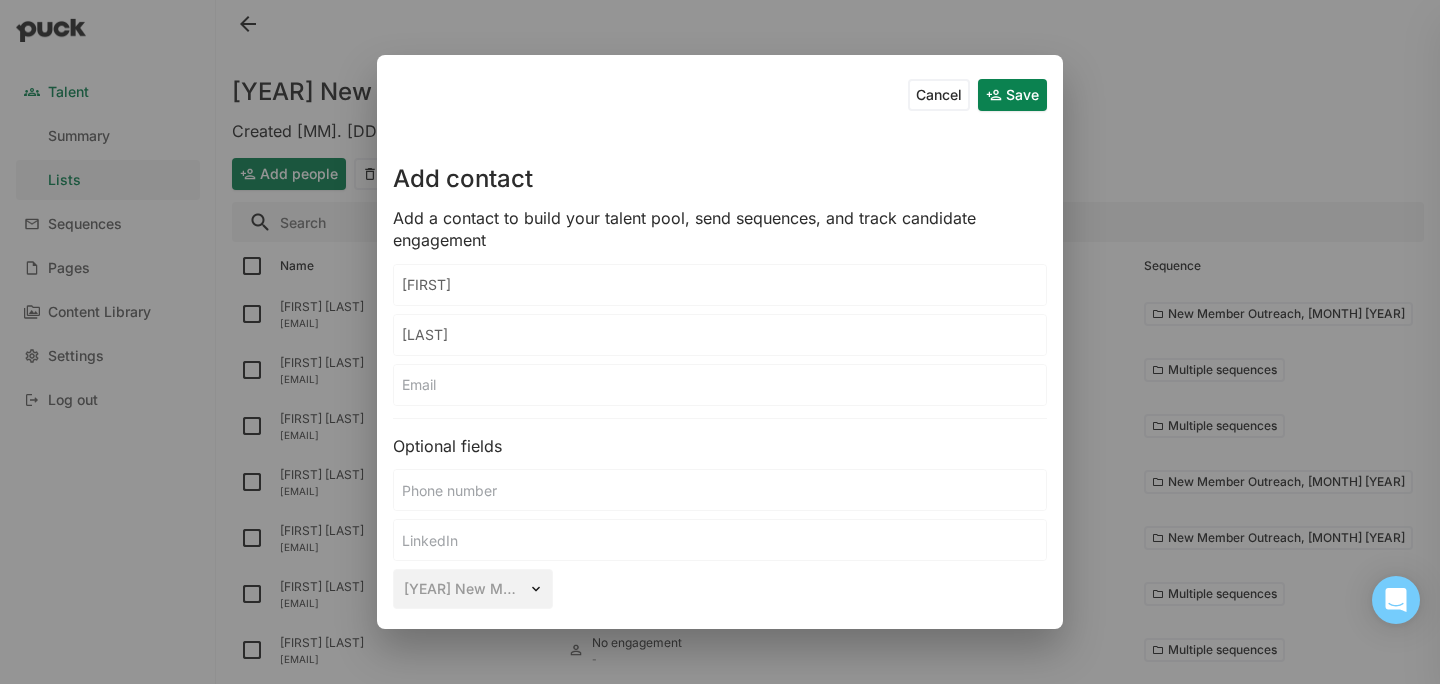 type on "[LAST]" 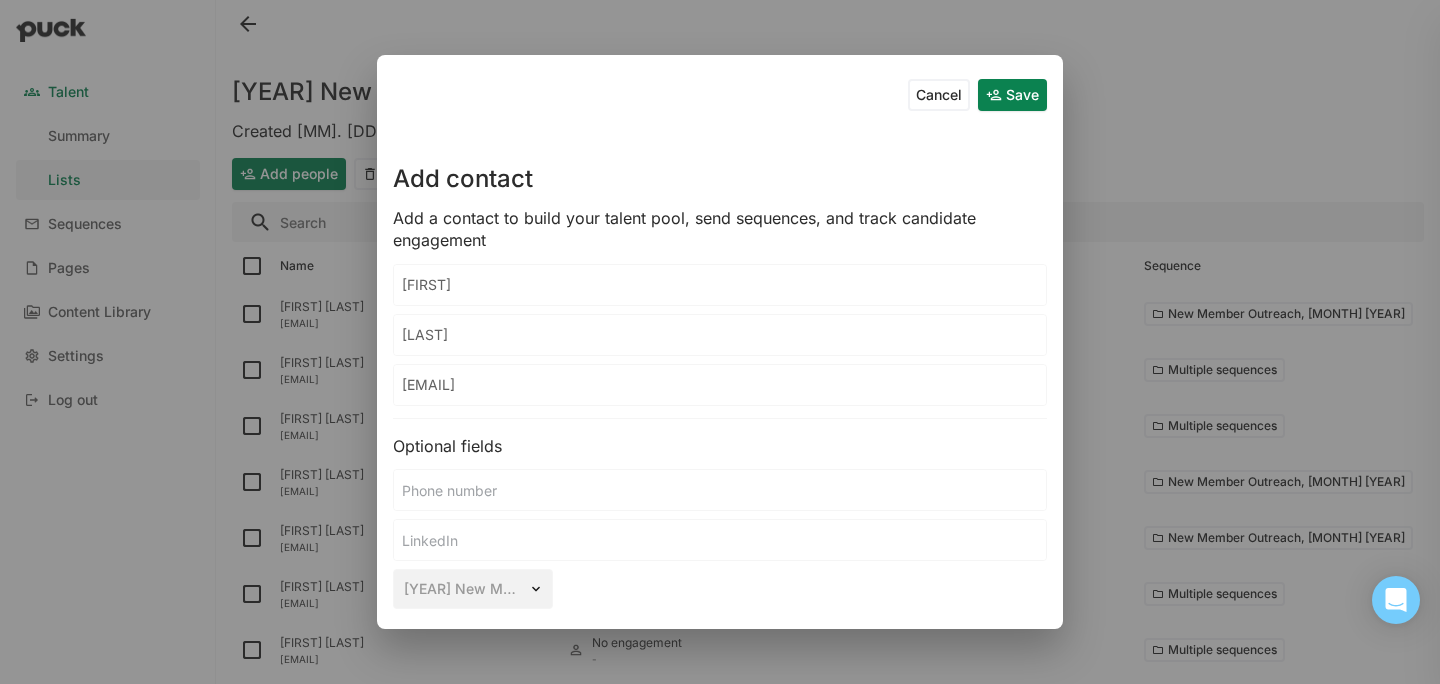 type on "[EMAIL]" 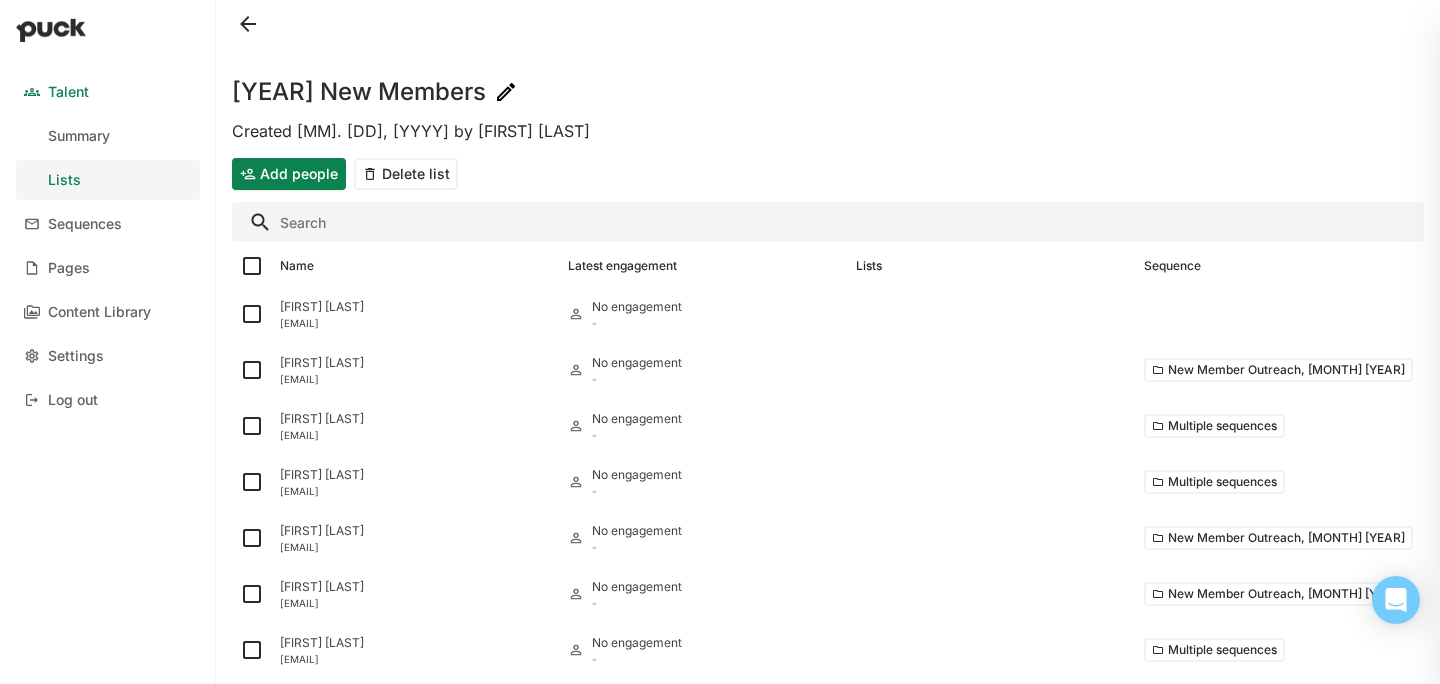 click on "Add people" at bounding box center (289, 174) 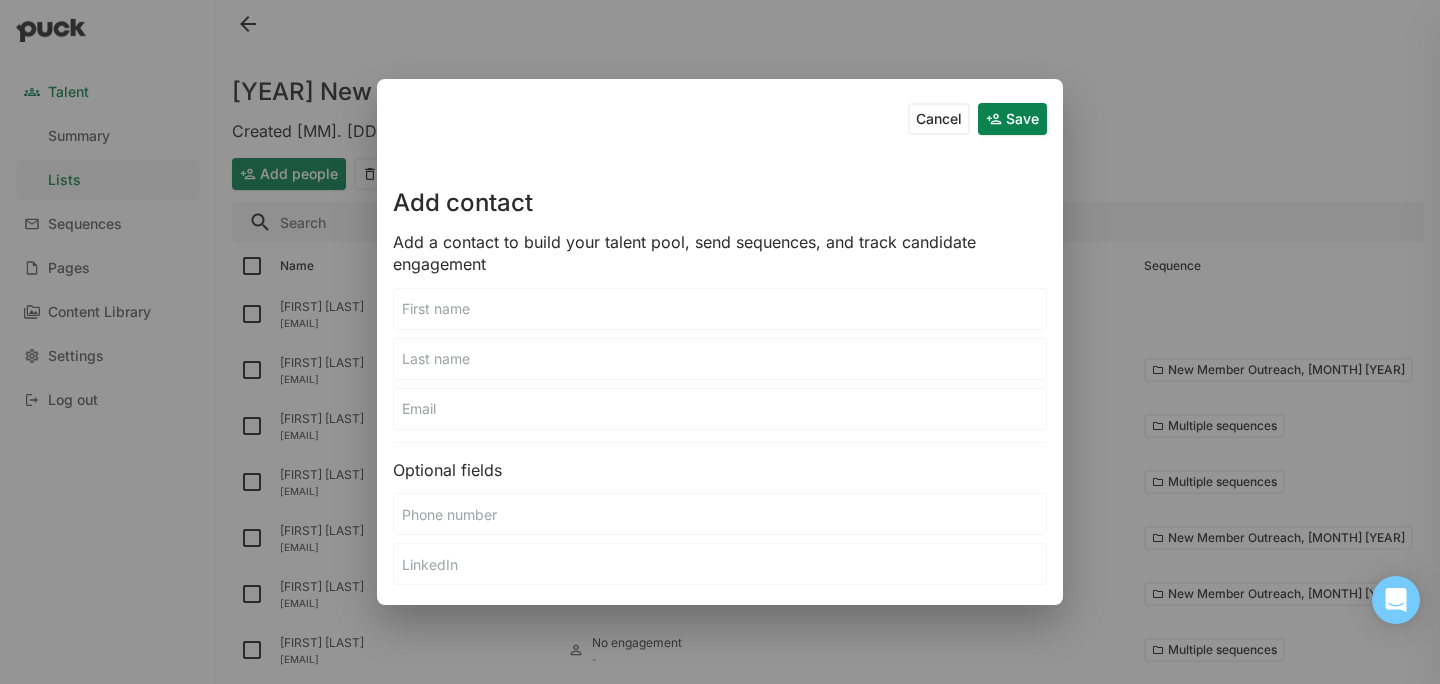 click at bounding box center (720, 359) 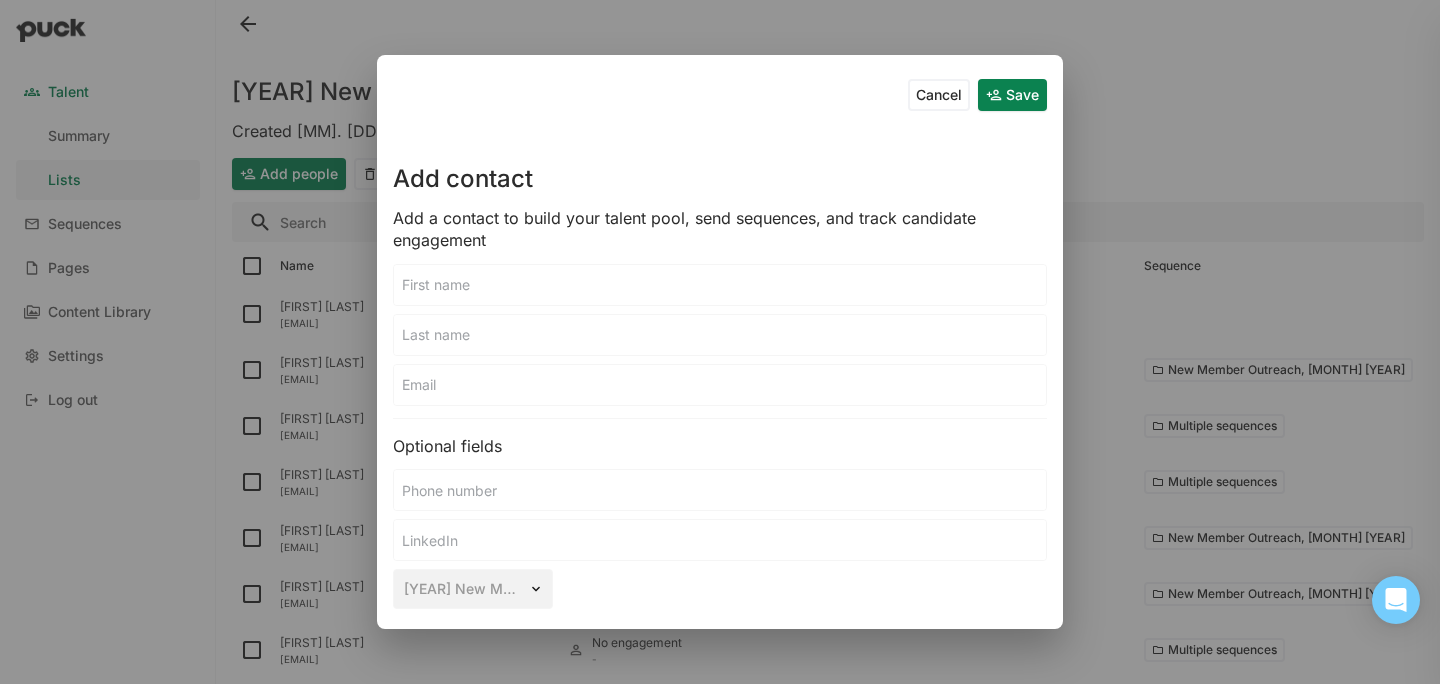 click at bounding box center [720, 285] 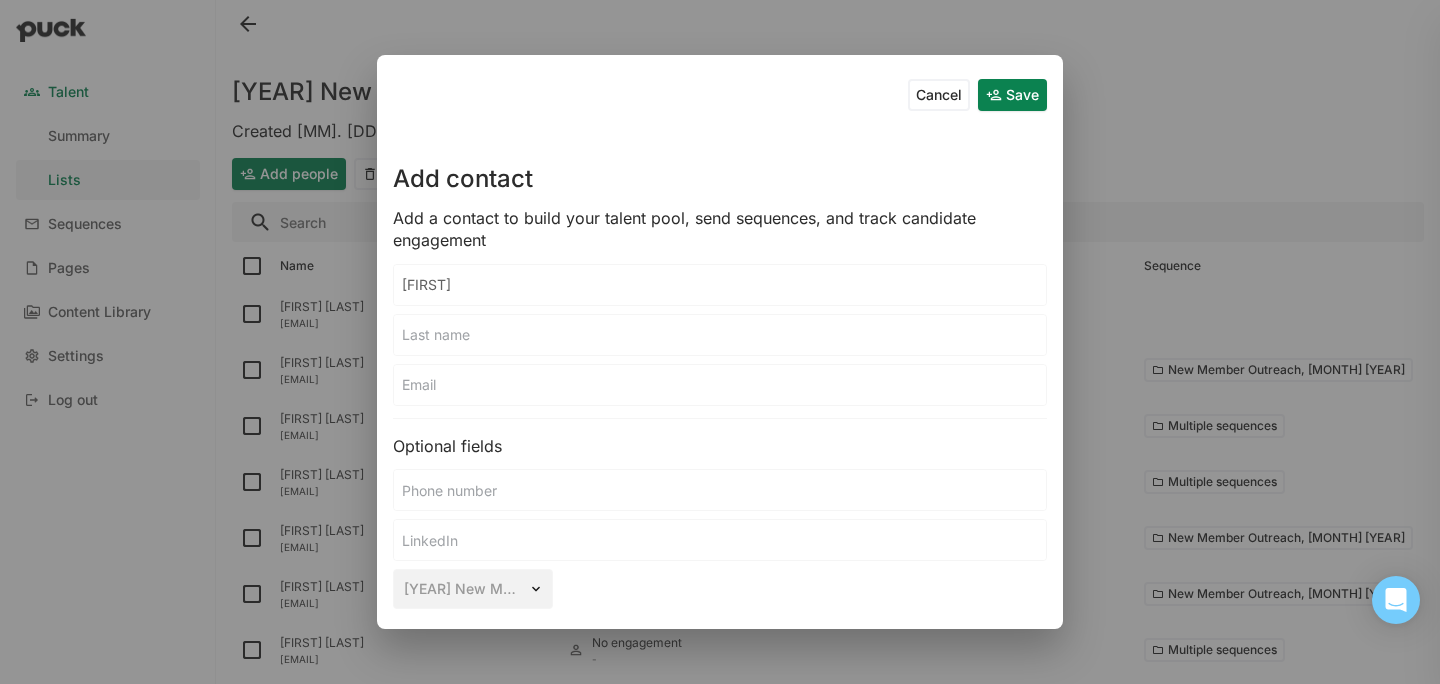 type on "Katie" 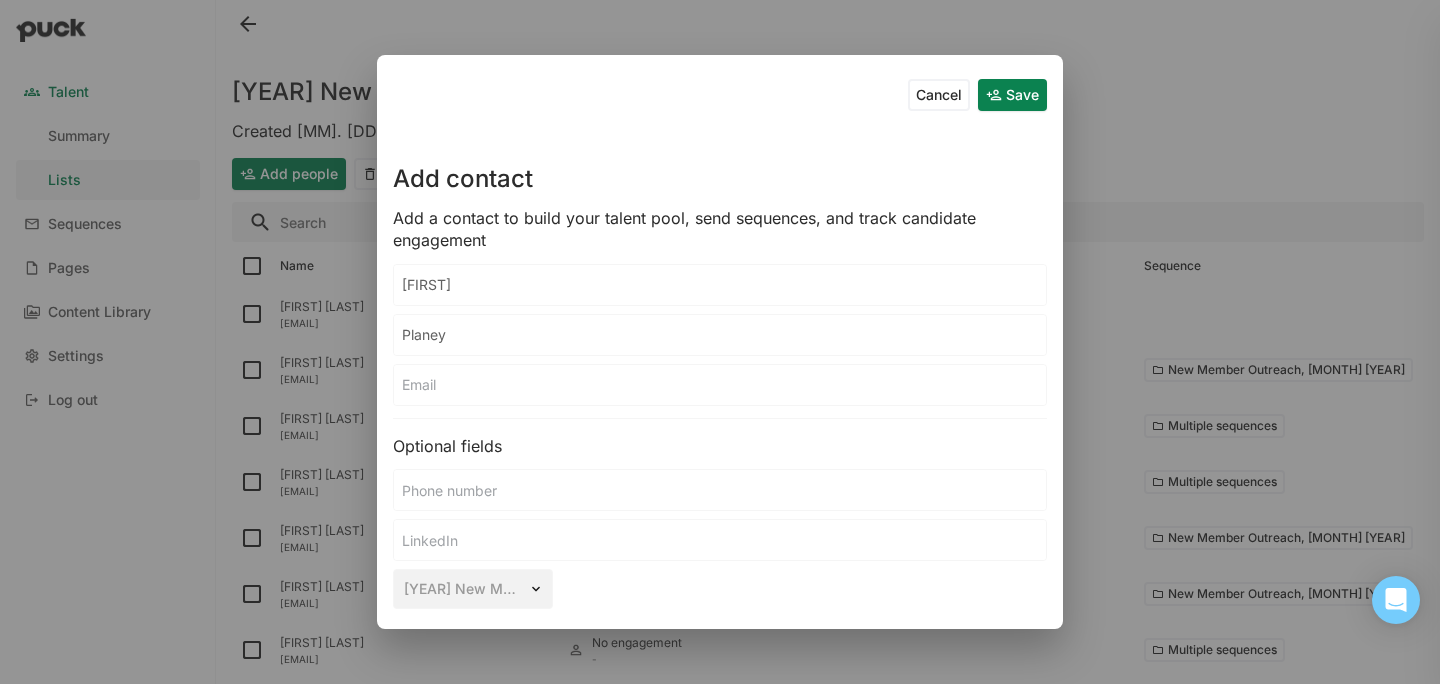 type on "Planey" 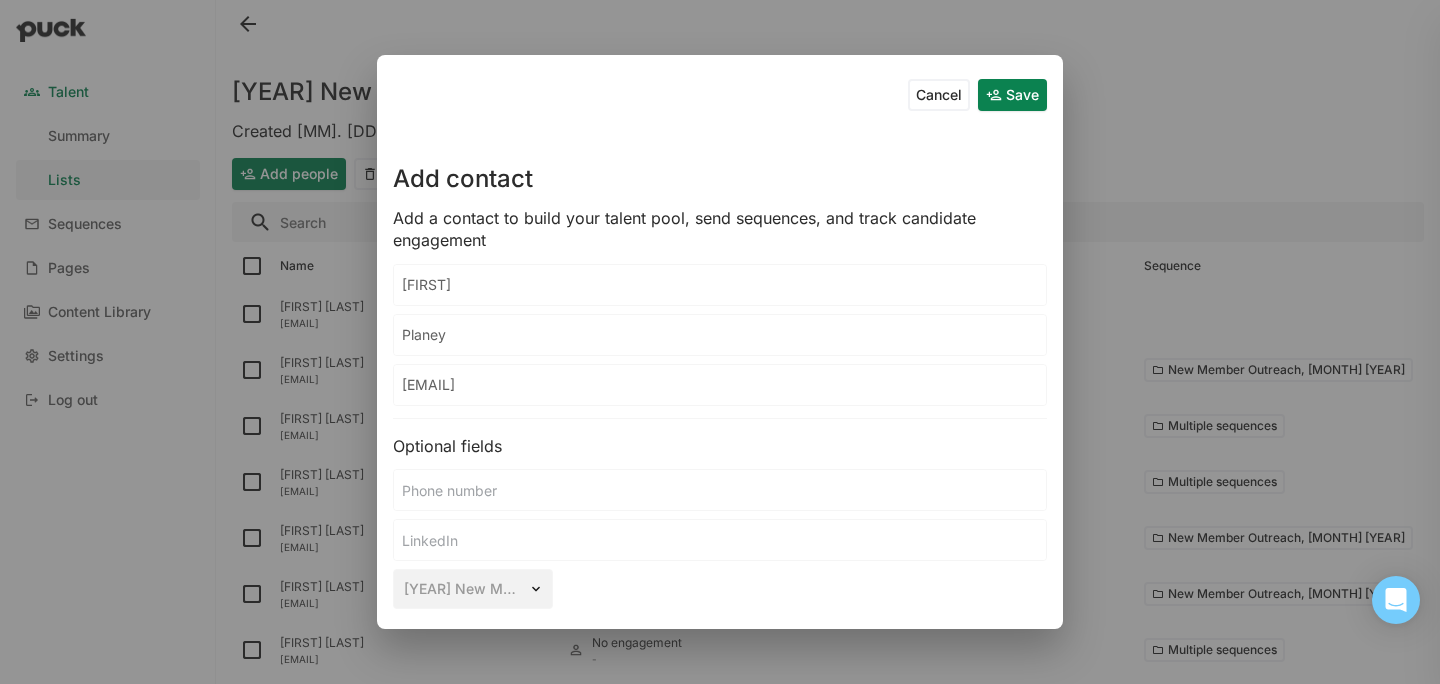 type on "[EMAIL]" 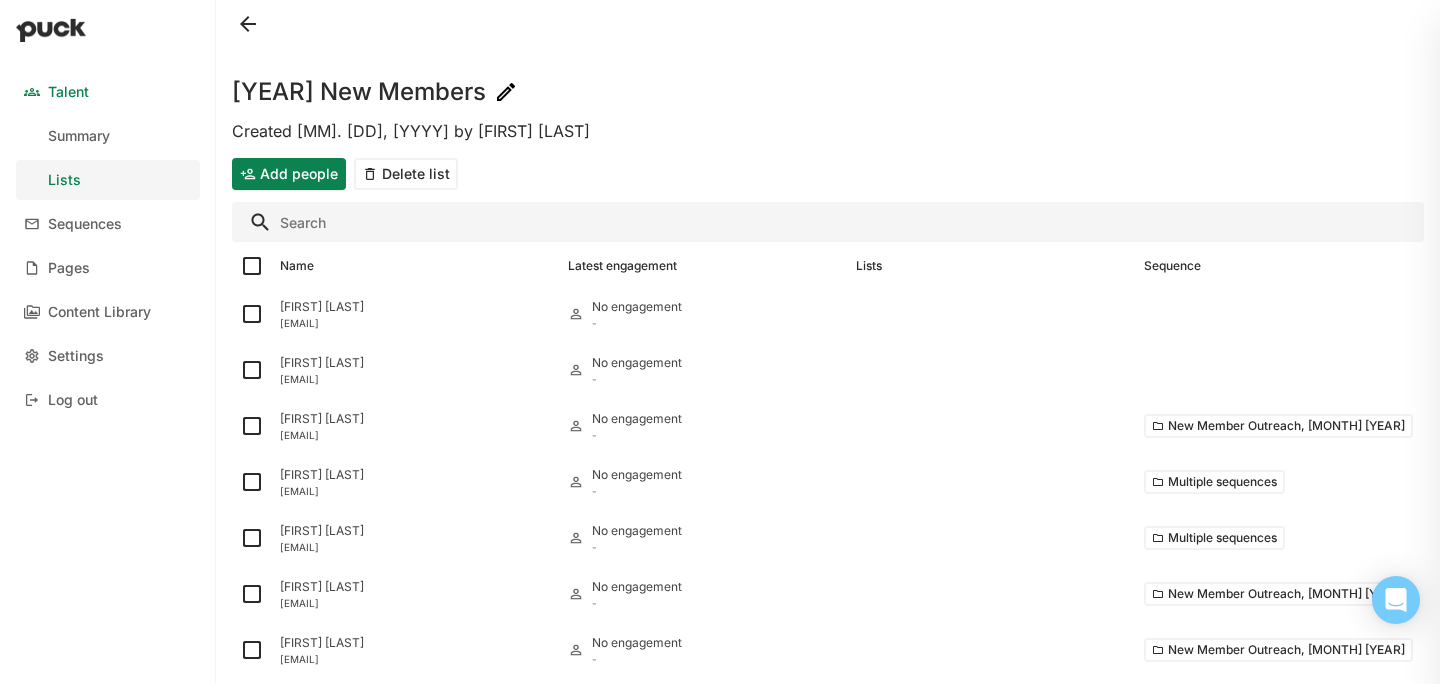 click on "Add people" at bounding box center [289, 174] 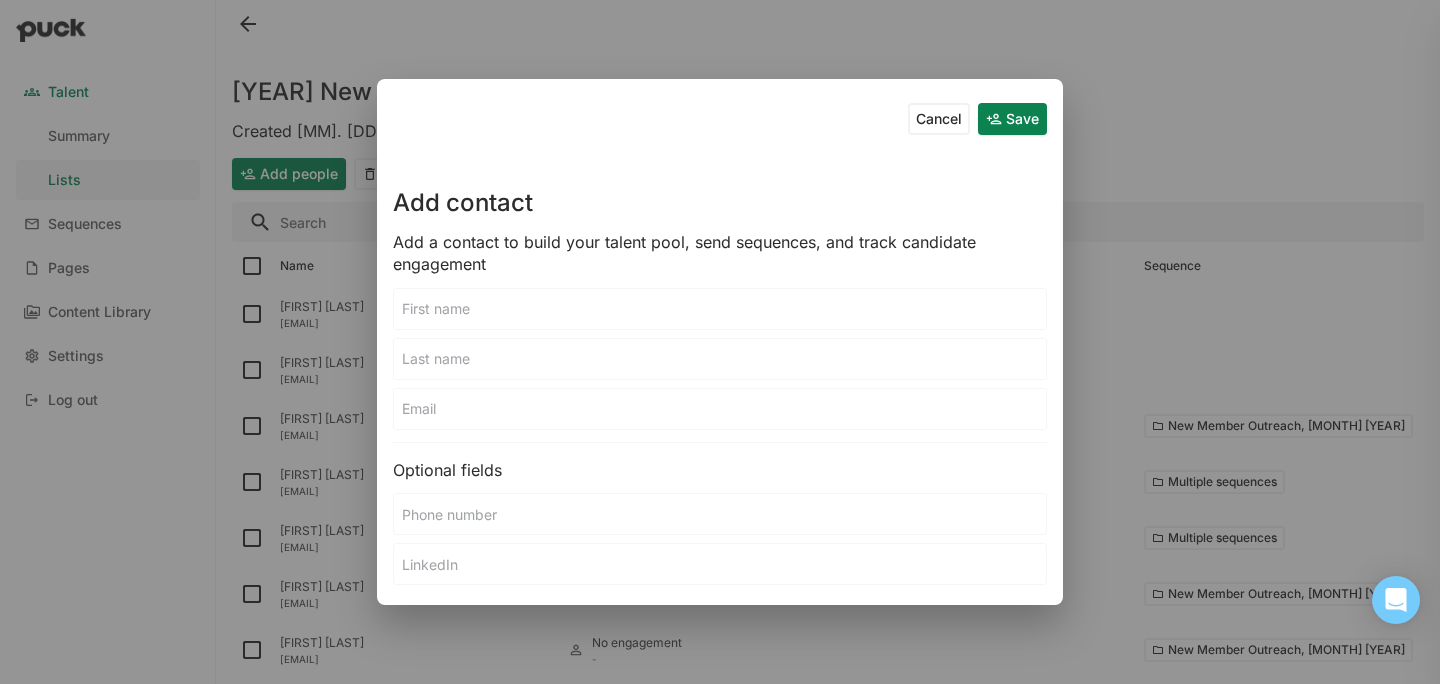 click at bounding box center (720, 309) 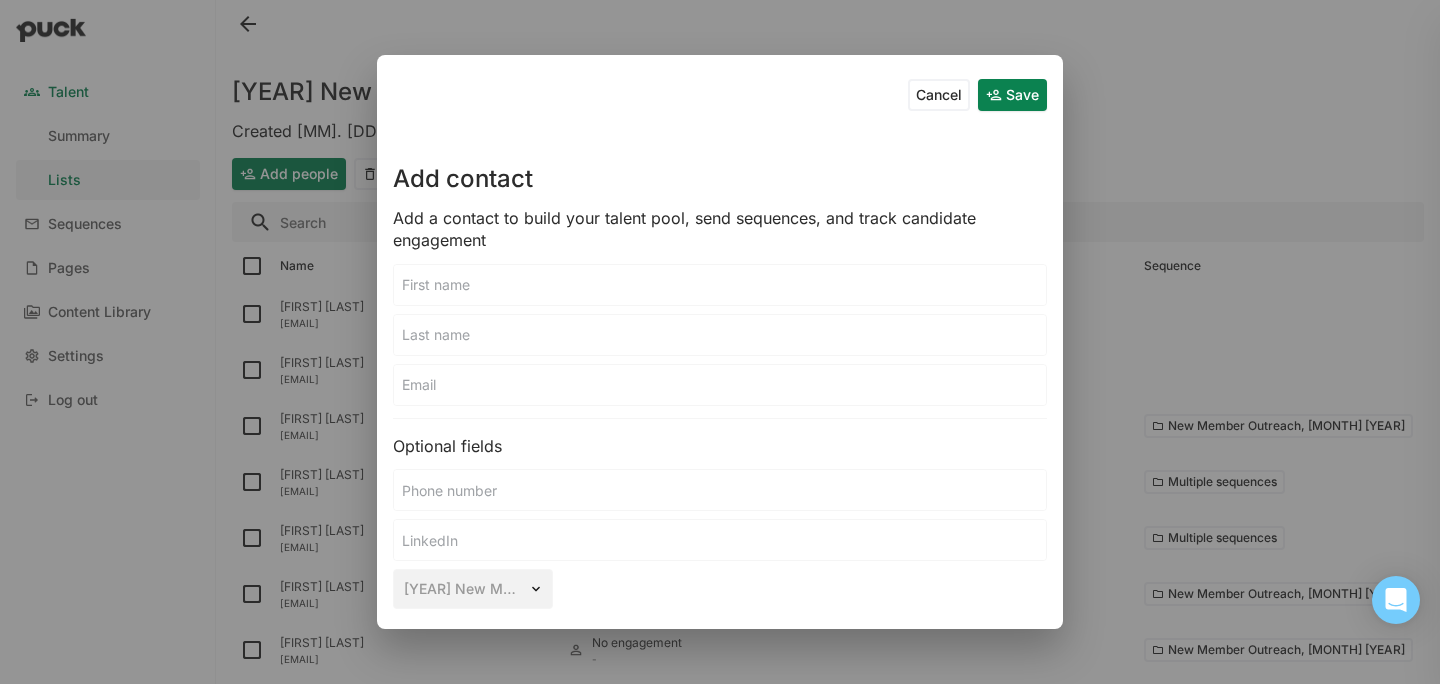 type on "N" 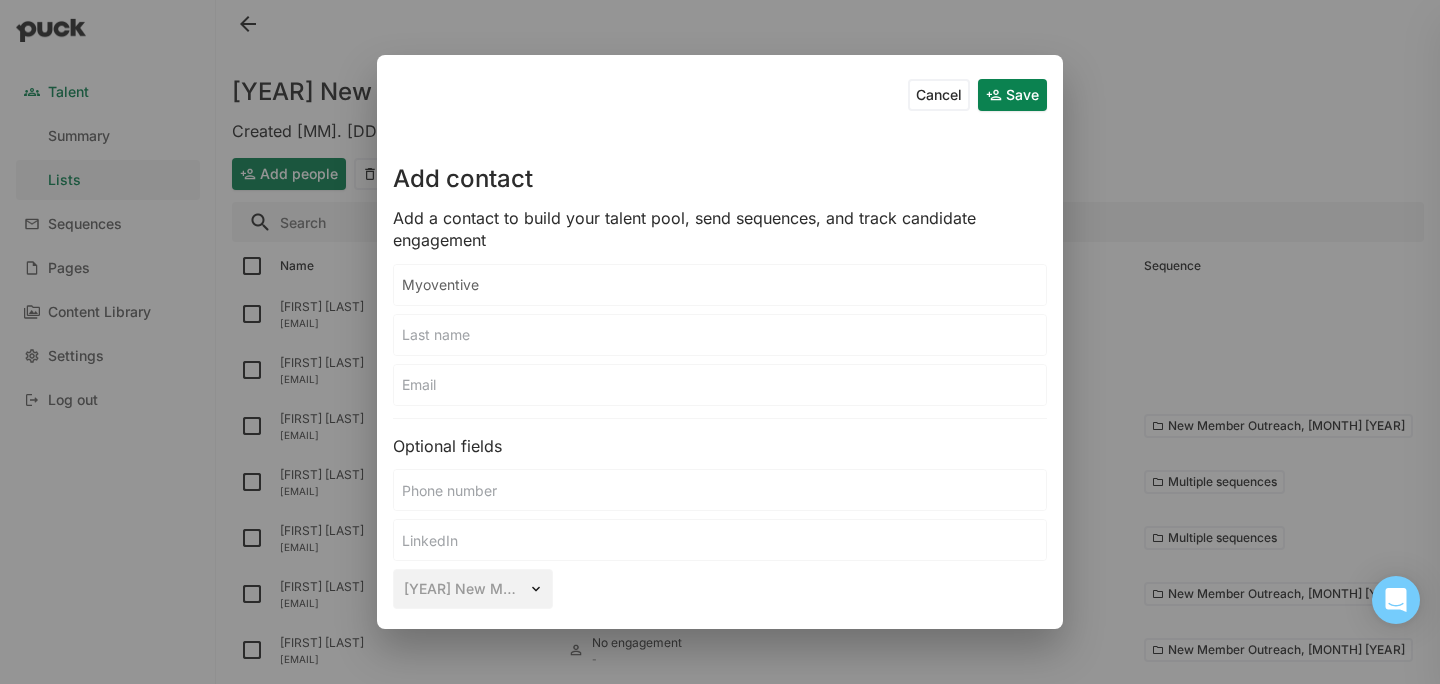 type on "Myoventive" 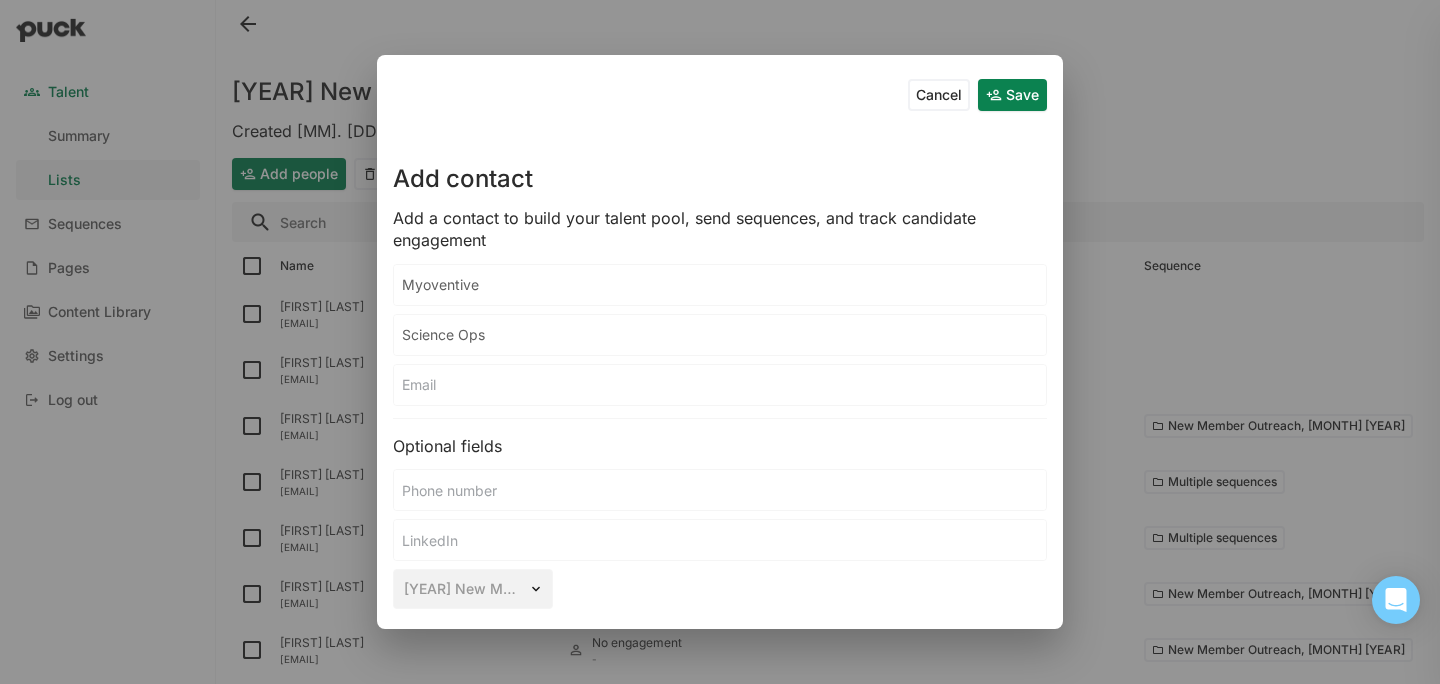 type on "Science Ops" 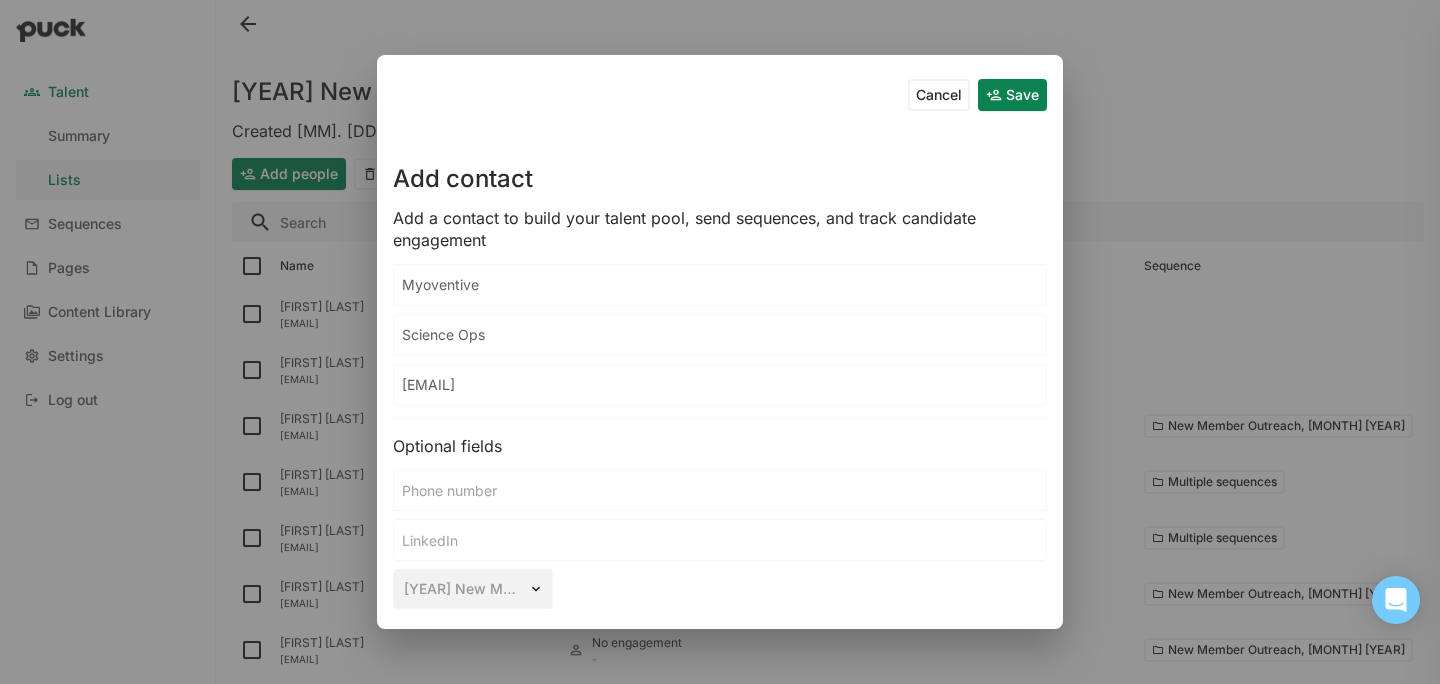 type on "[EMAIL]" 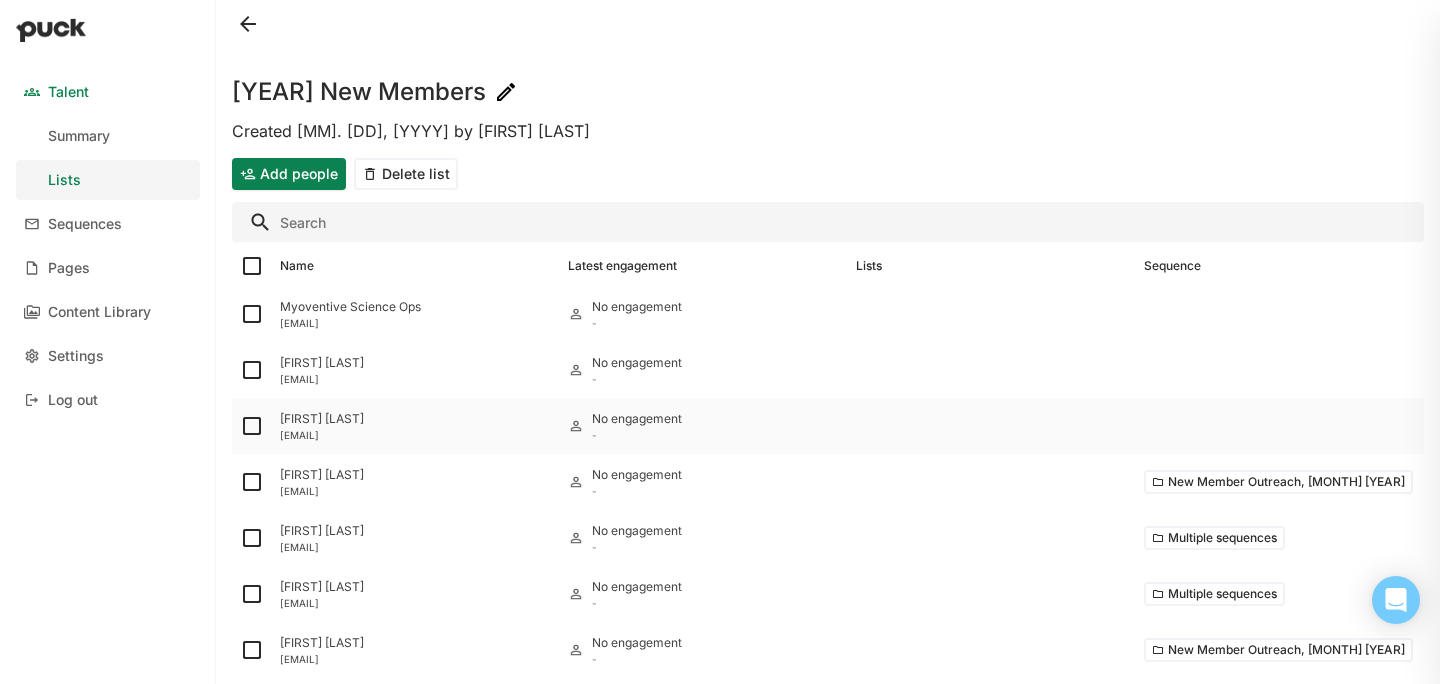 click at bounding box center (252, 426) 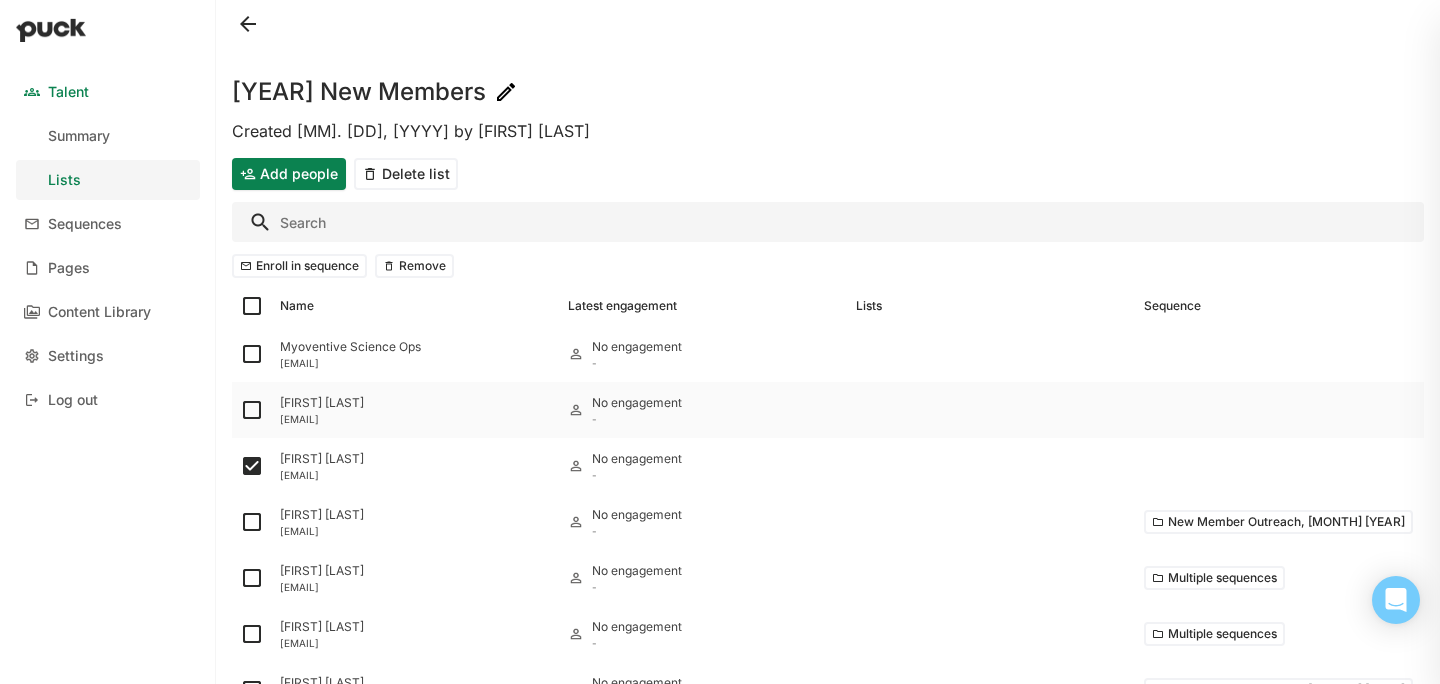 click at bounding box center [252, 410] 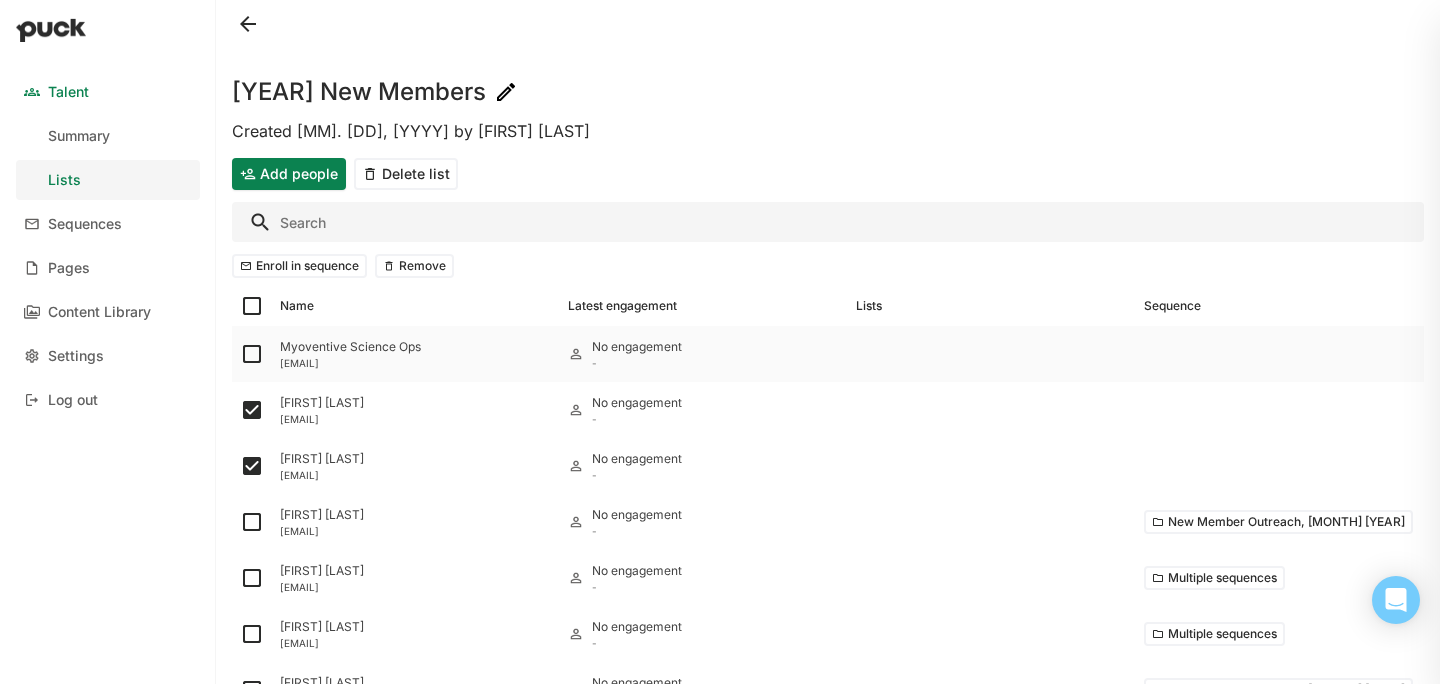 click at bounding box center [252, 354] 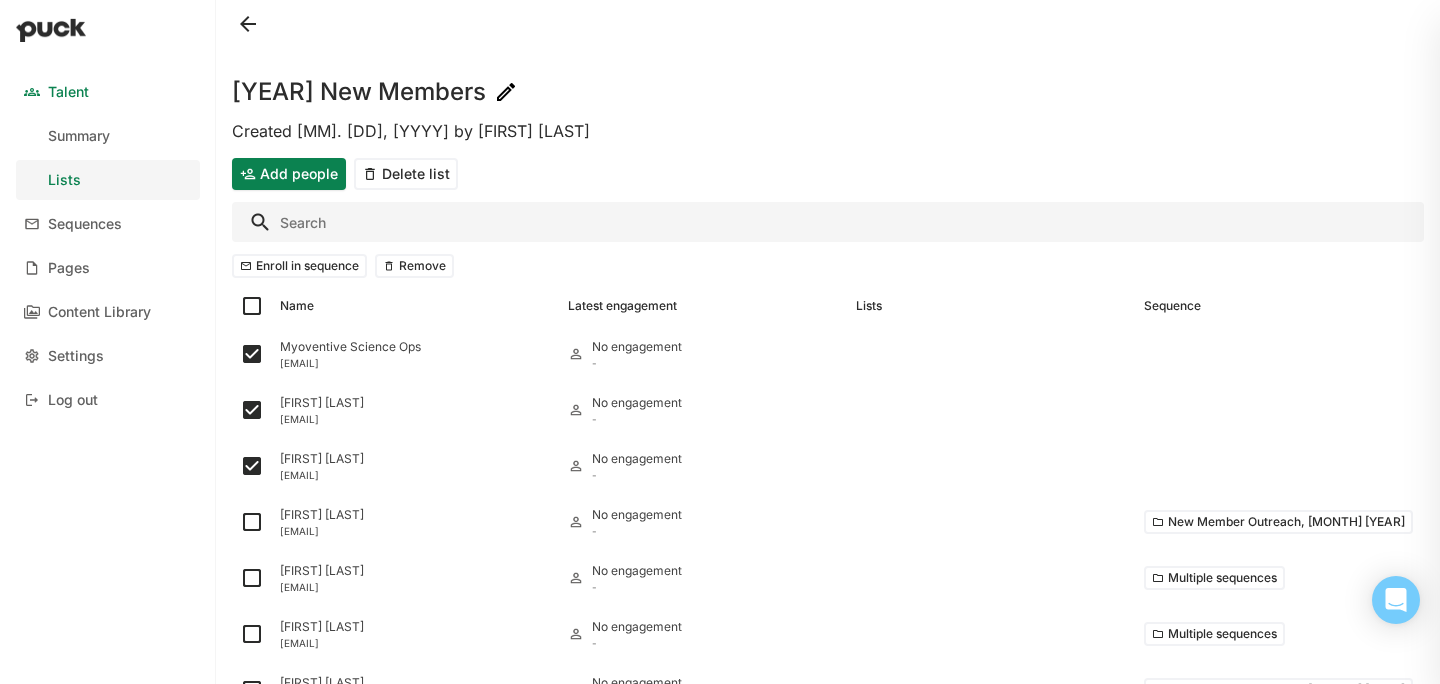 click on "Enroll in sequence" at bounding box center (299, 266) 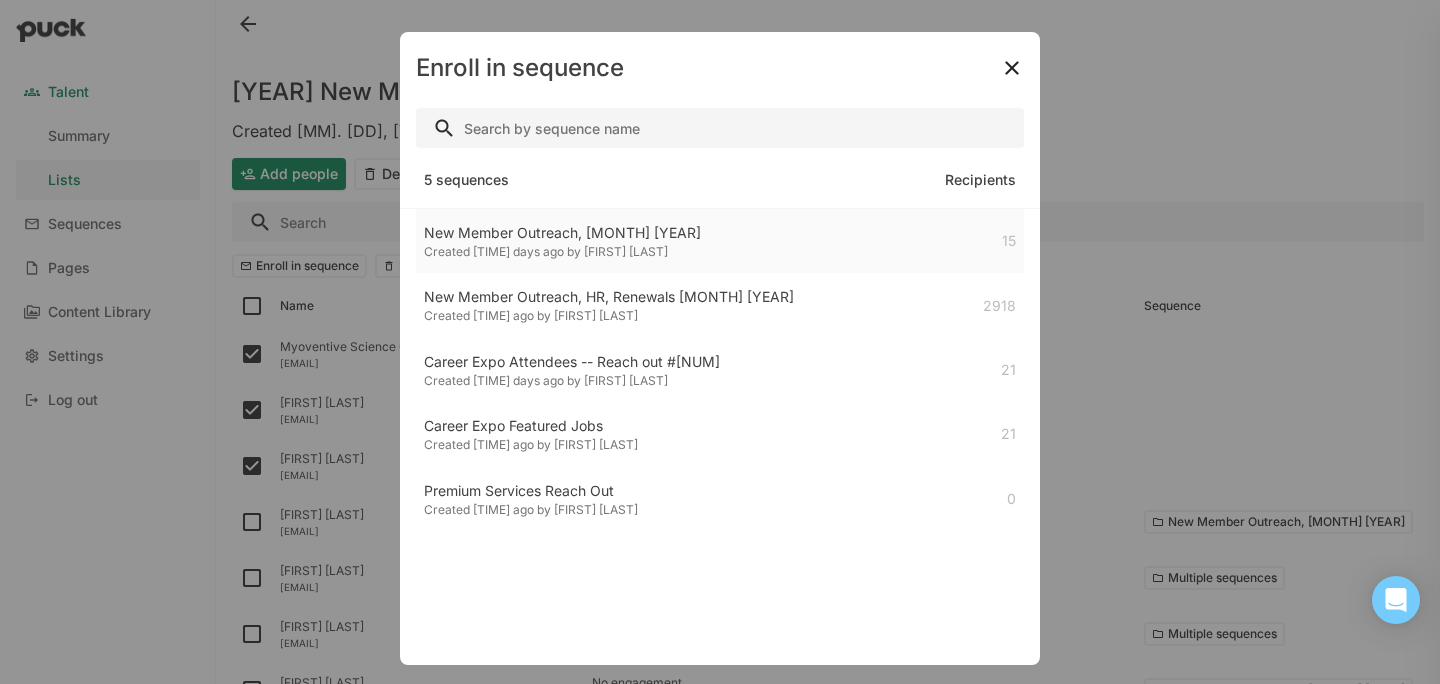 click on "New Member Outreach, July 2025" at bounding box center [562, 233] 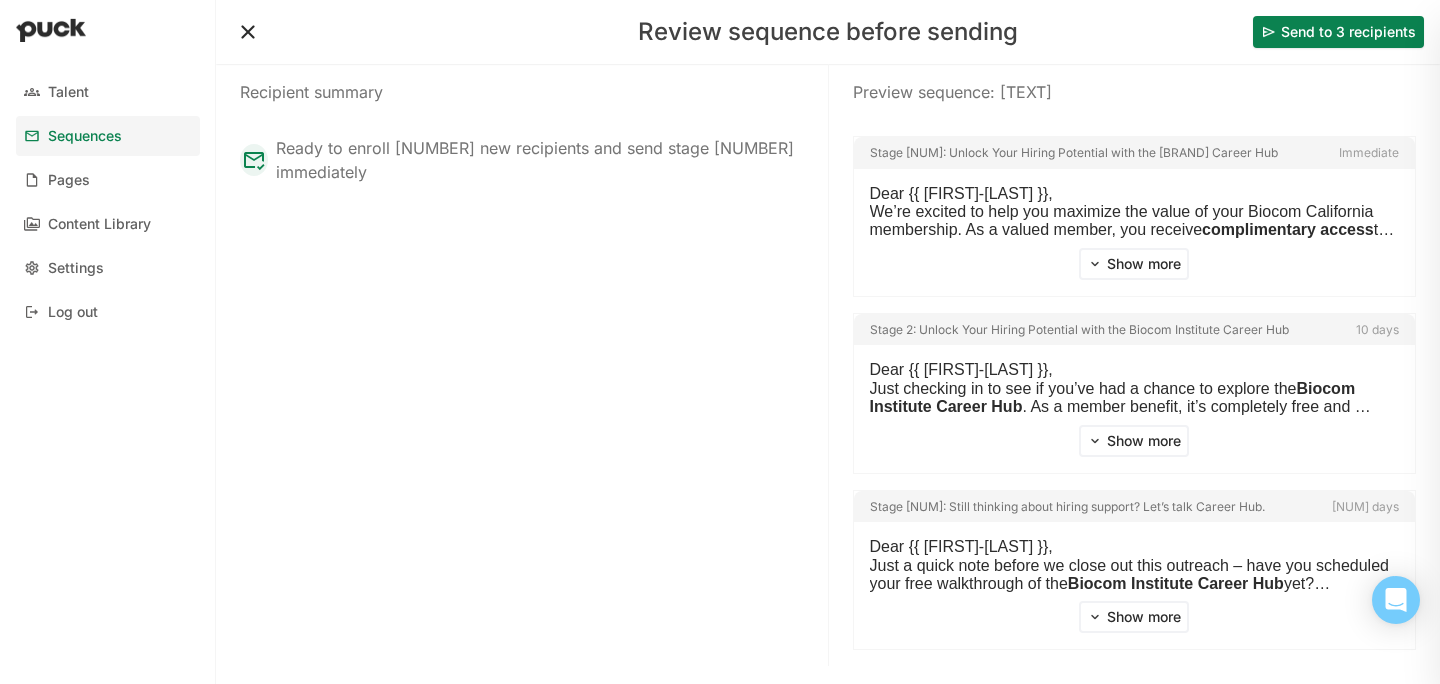 click on "Send to 3 recipients" at bounding box center [1338, 32] 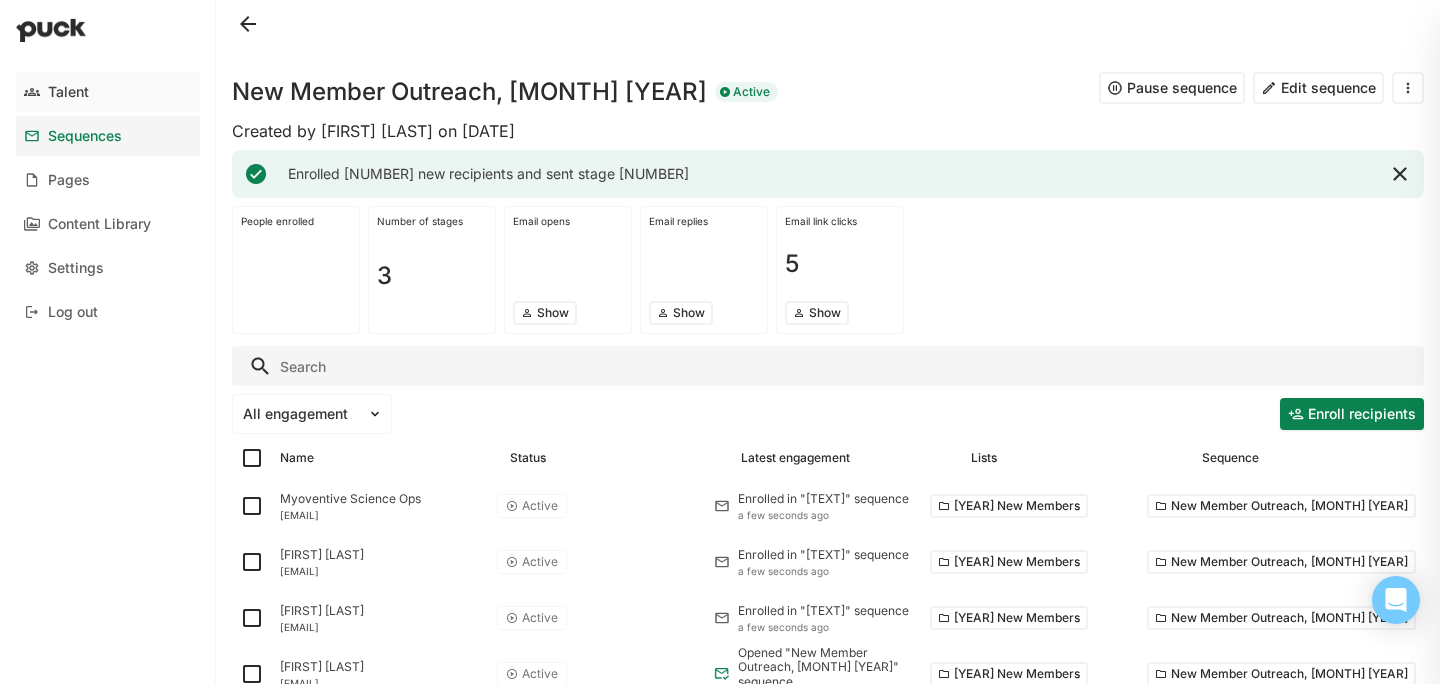 click on "Talent" at bounding box center [108, 92] 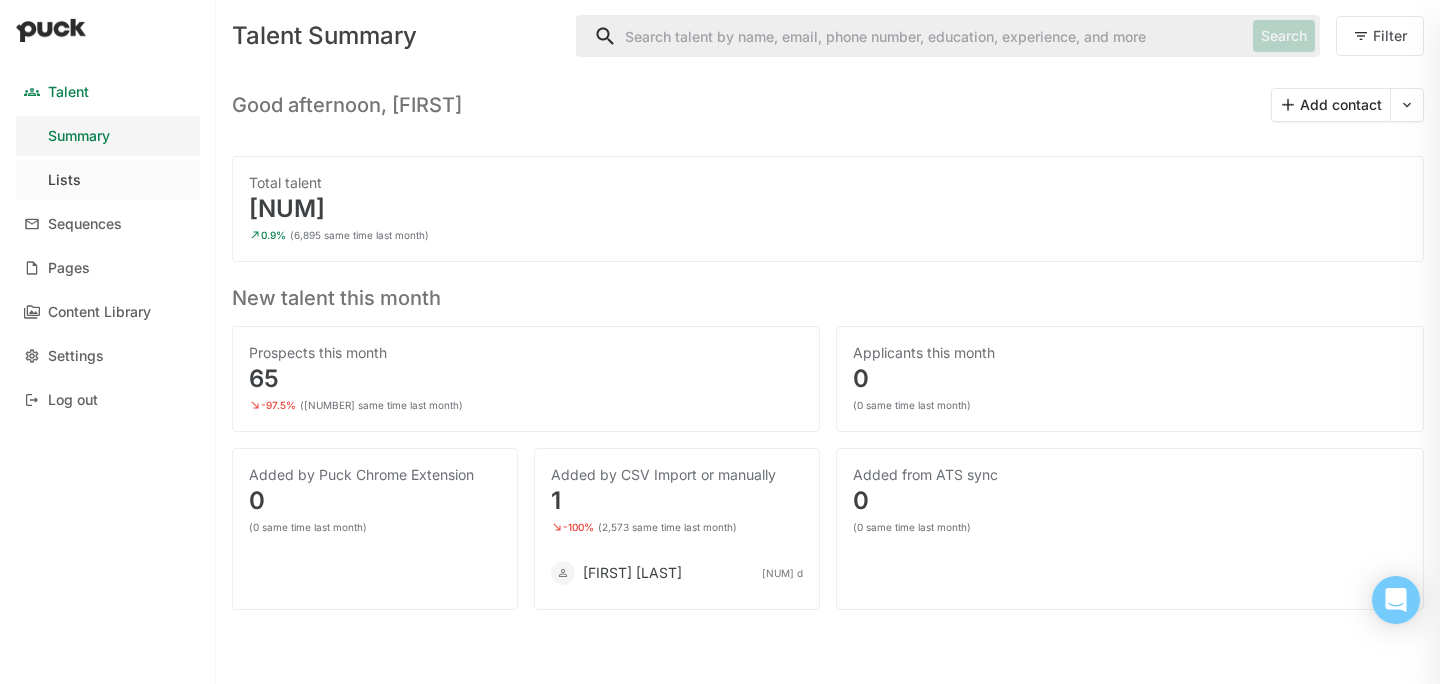 click on "Lists" at bounding box center [108, 180] 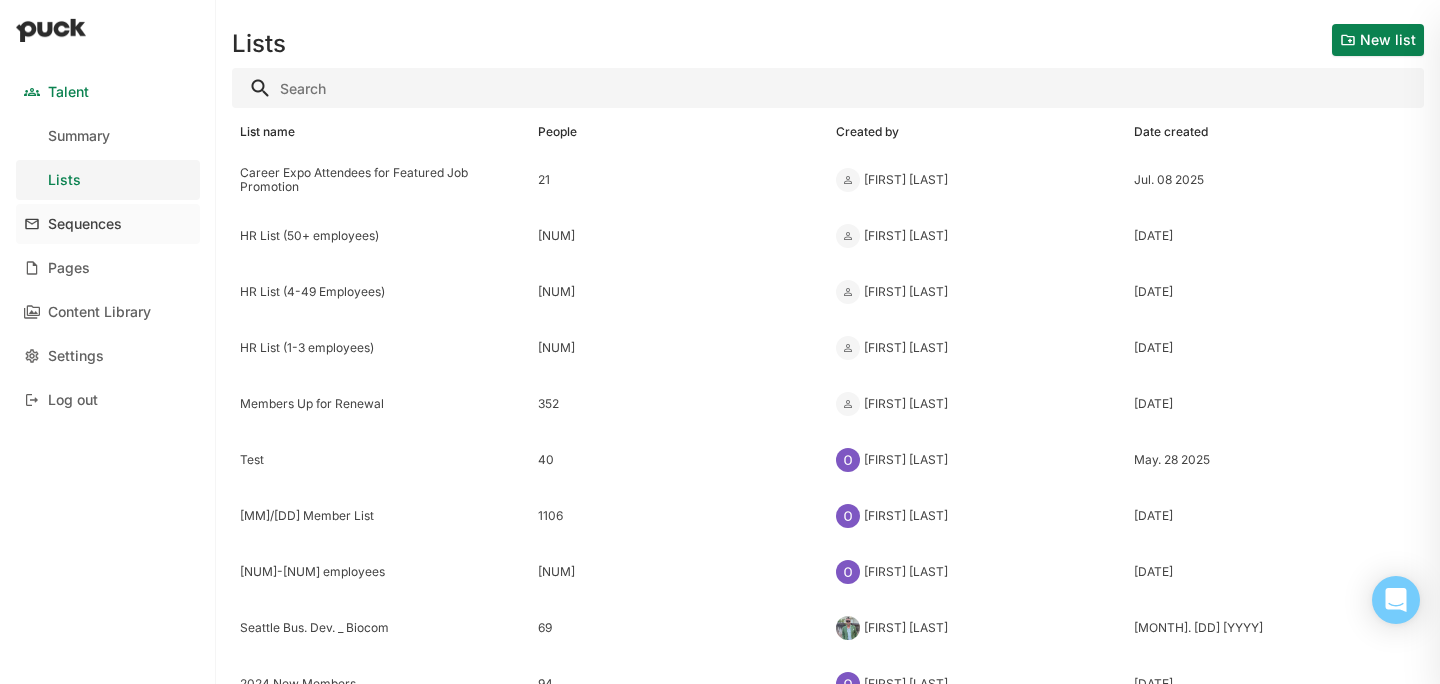 click on "Sequences" at bounding box center [108, 224] 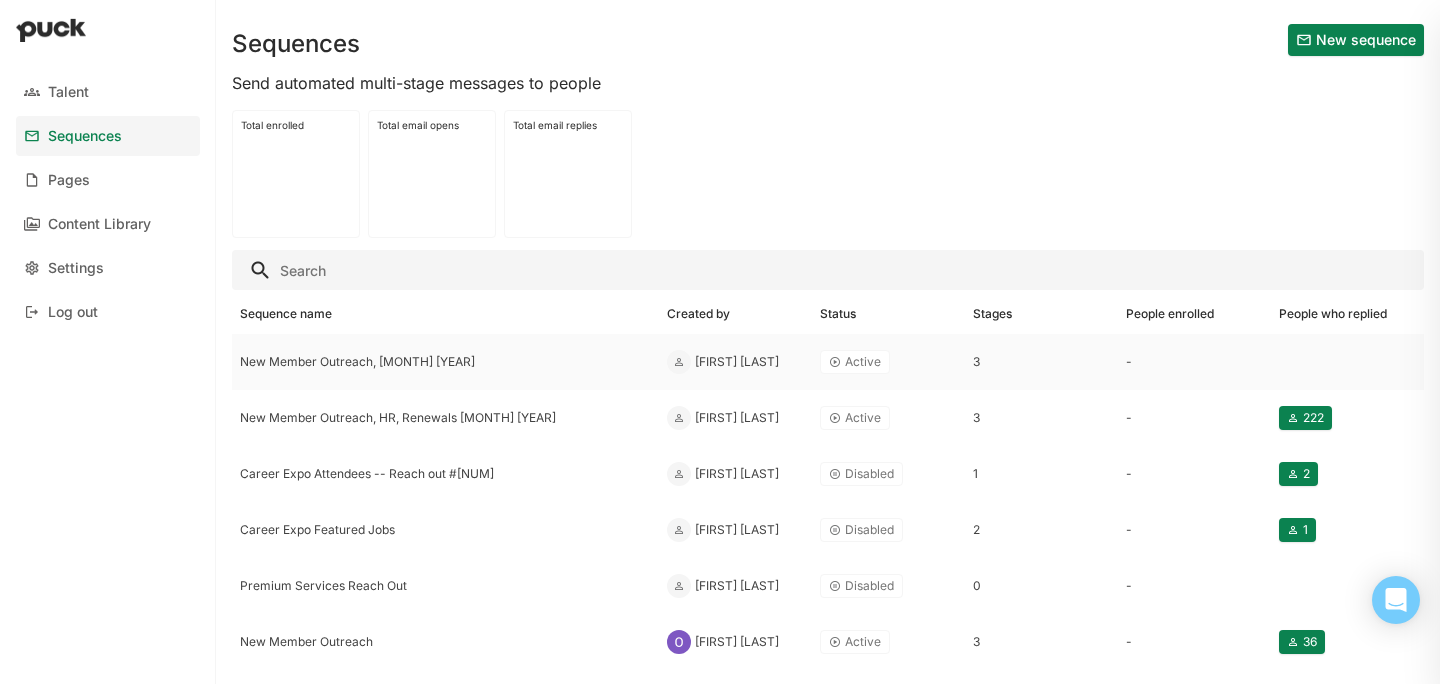click on "New Member Outreach, July 2025" at bounding box center (445, 362) 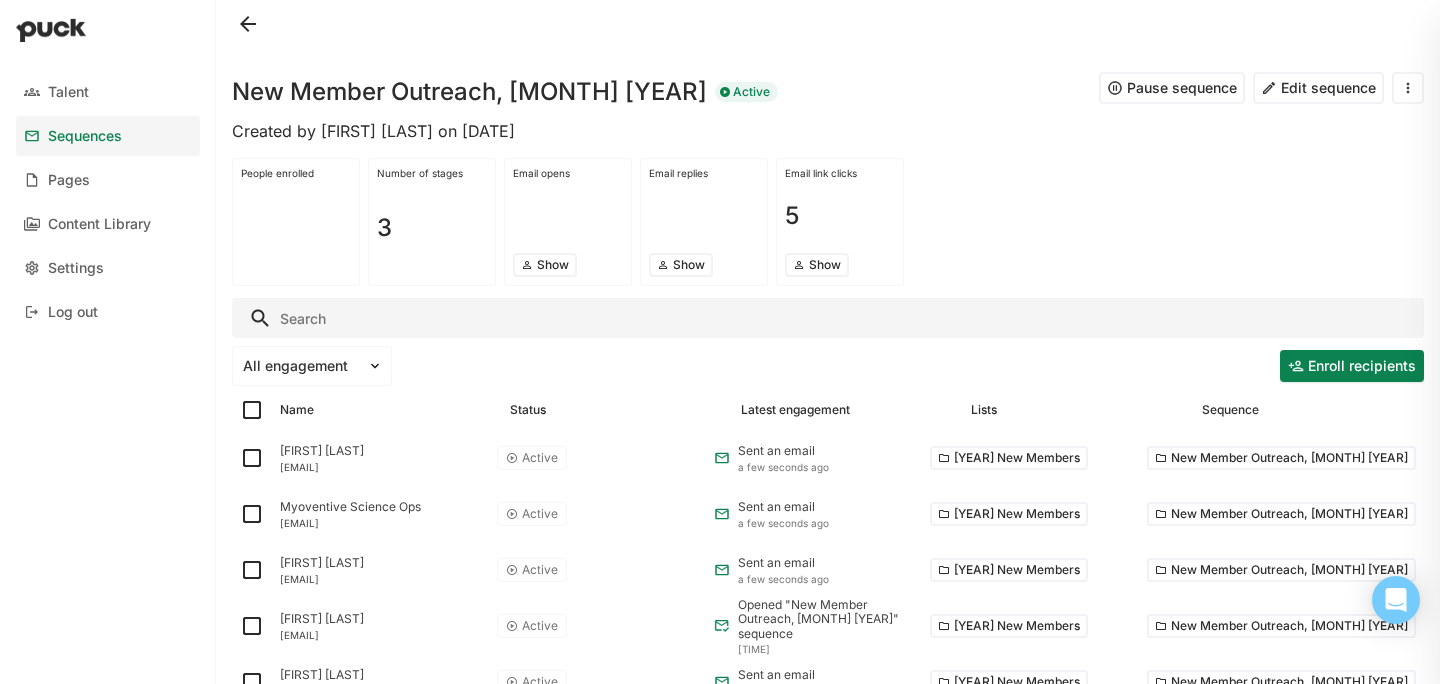click on "Edit sequence" at bounding box center [1318, 88] 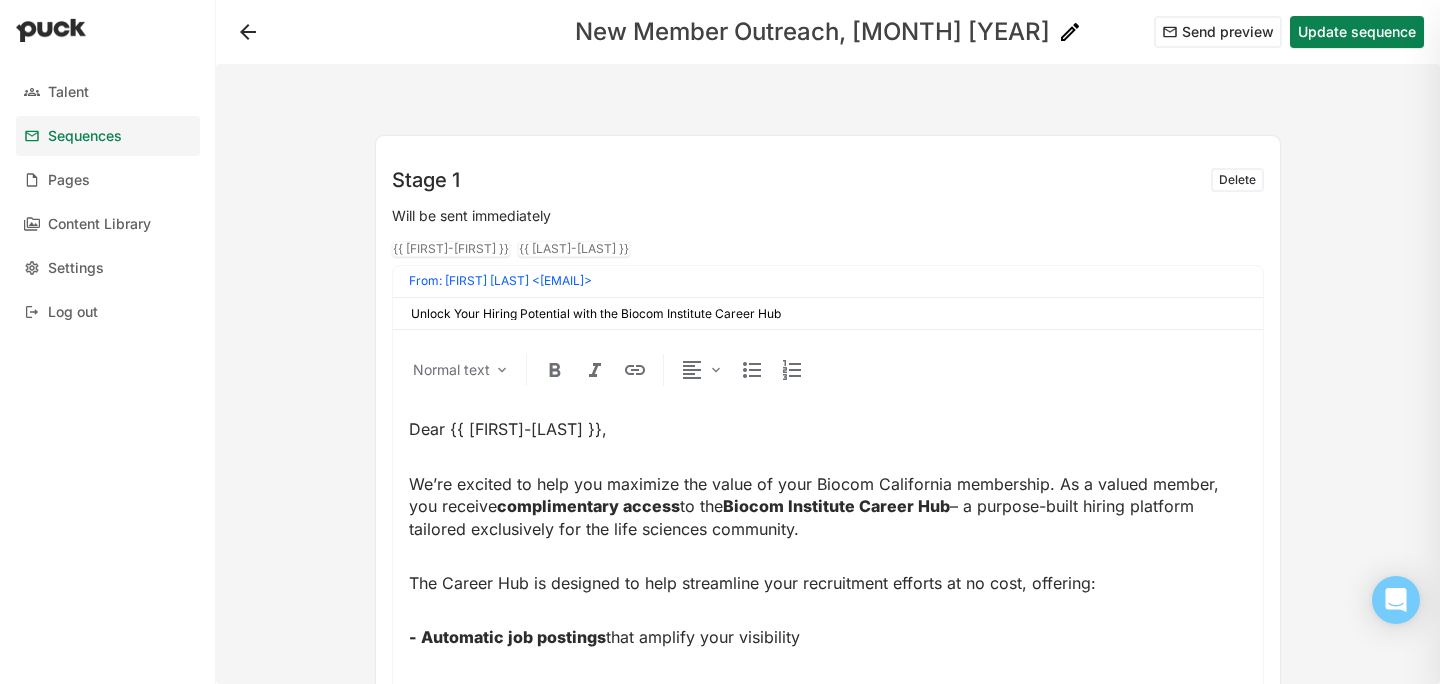 click on "New Member Outreach, July 2025" at bounding box center [812, 32] 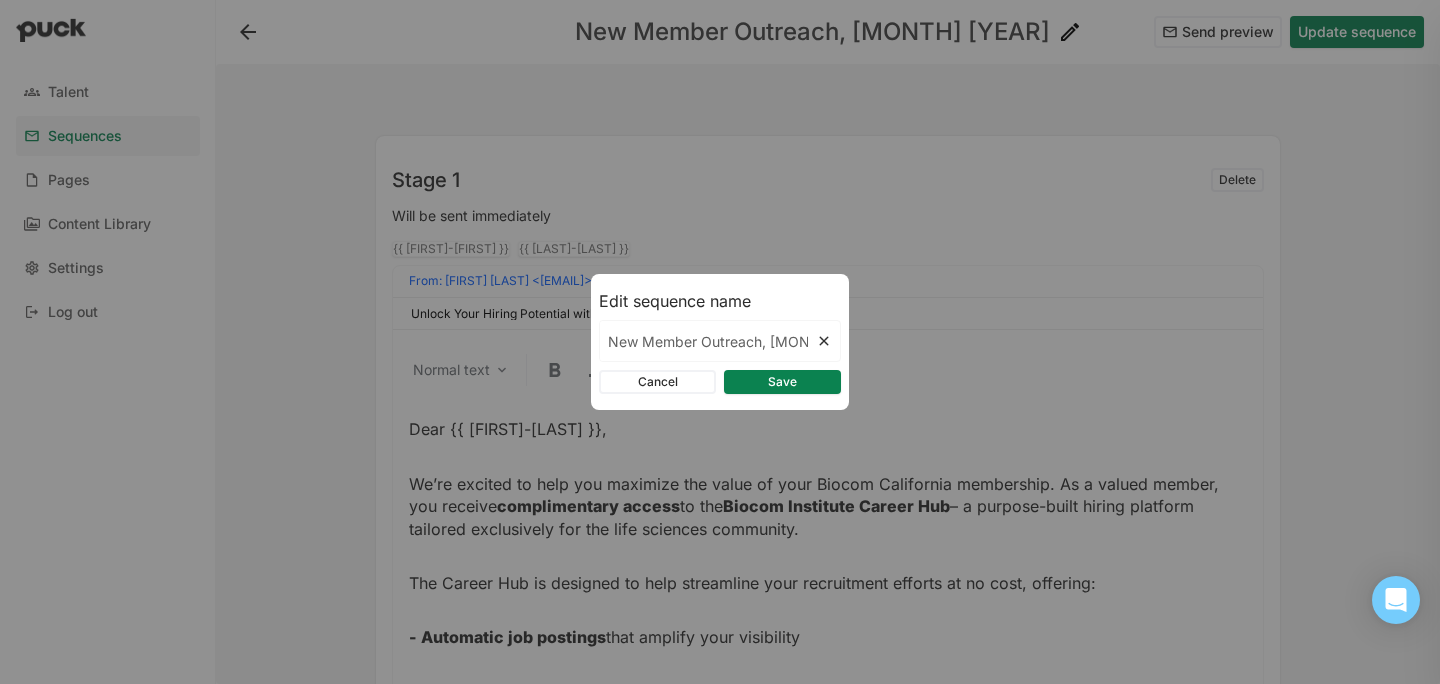 scroll, scrollTop: 0, scrollLeft: 3, axis: horizontal 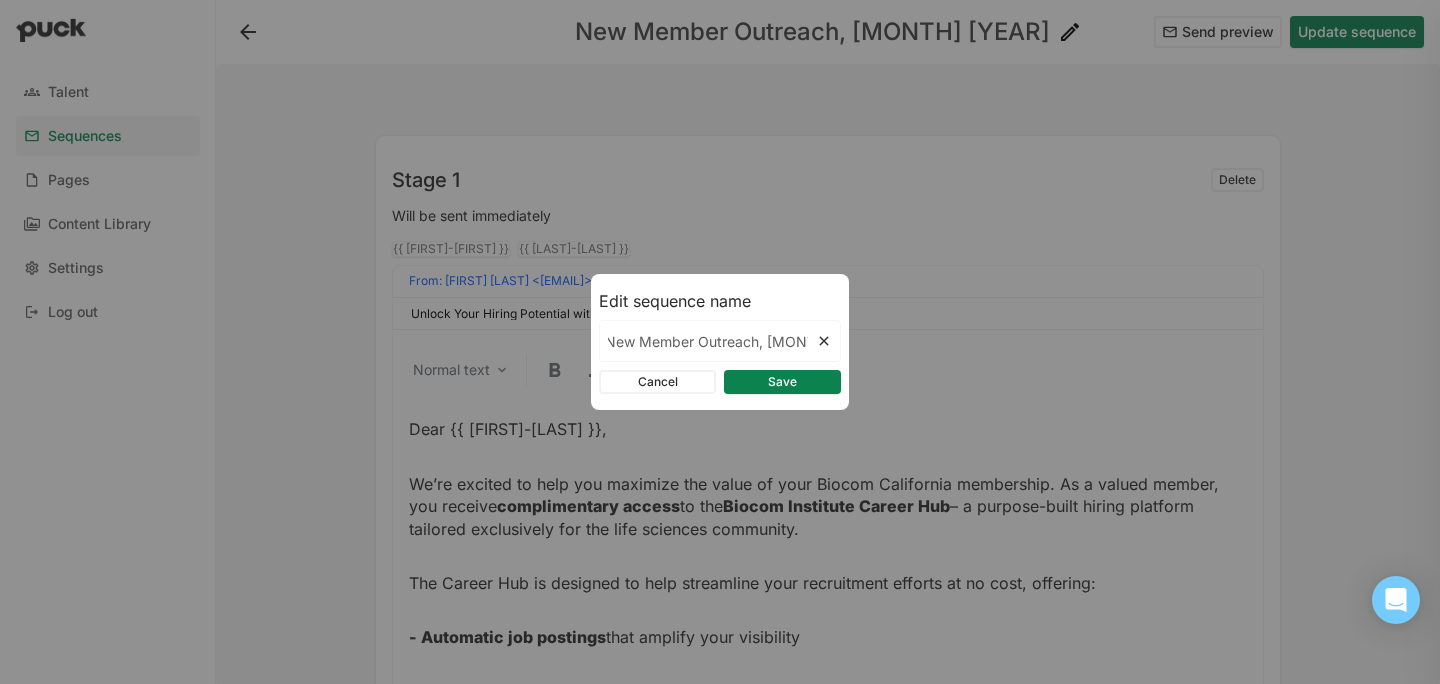 click on "New Member Outreach, July 2025" at bounding box center [708, 341] 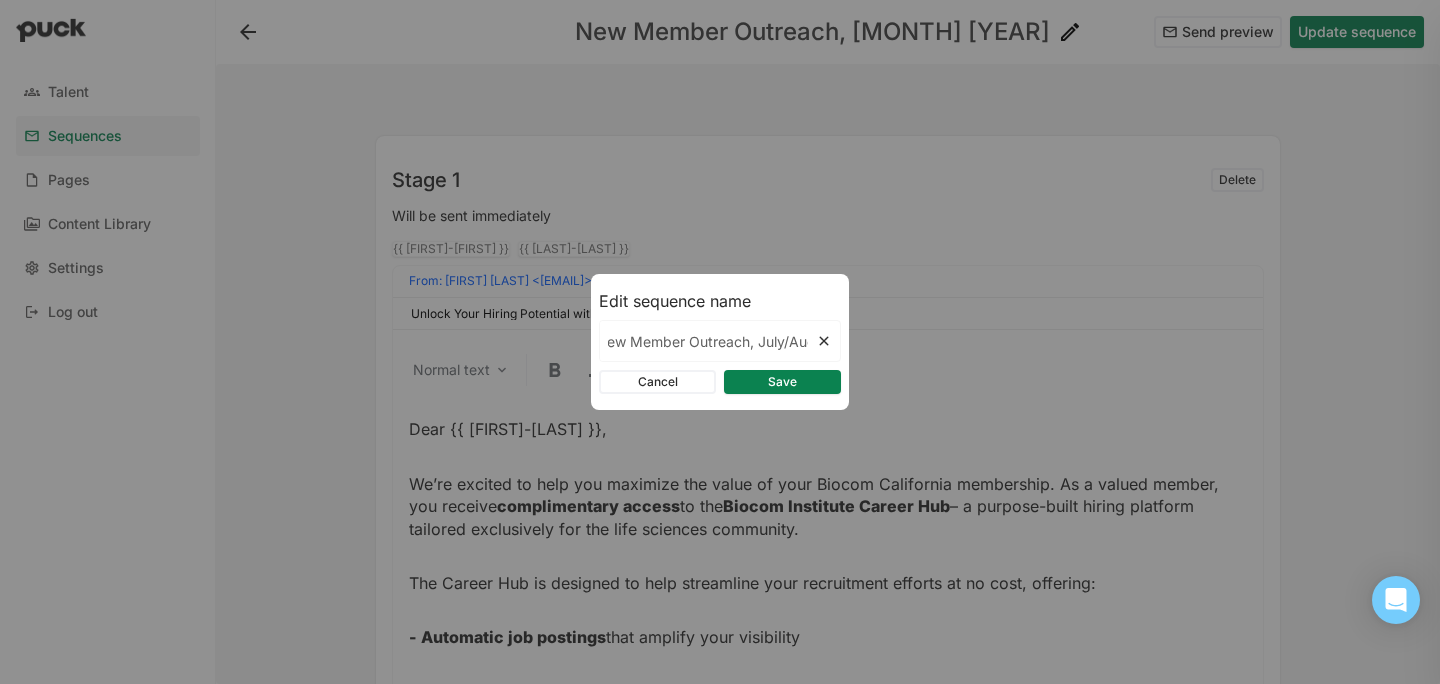 scroll, scrollTop: 0, scrollLeft: 20, axis: horizontal 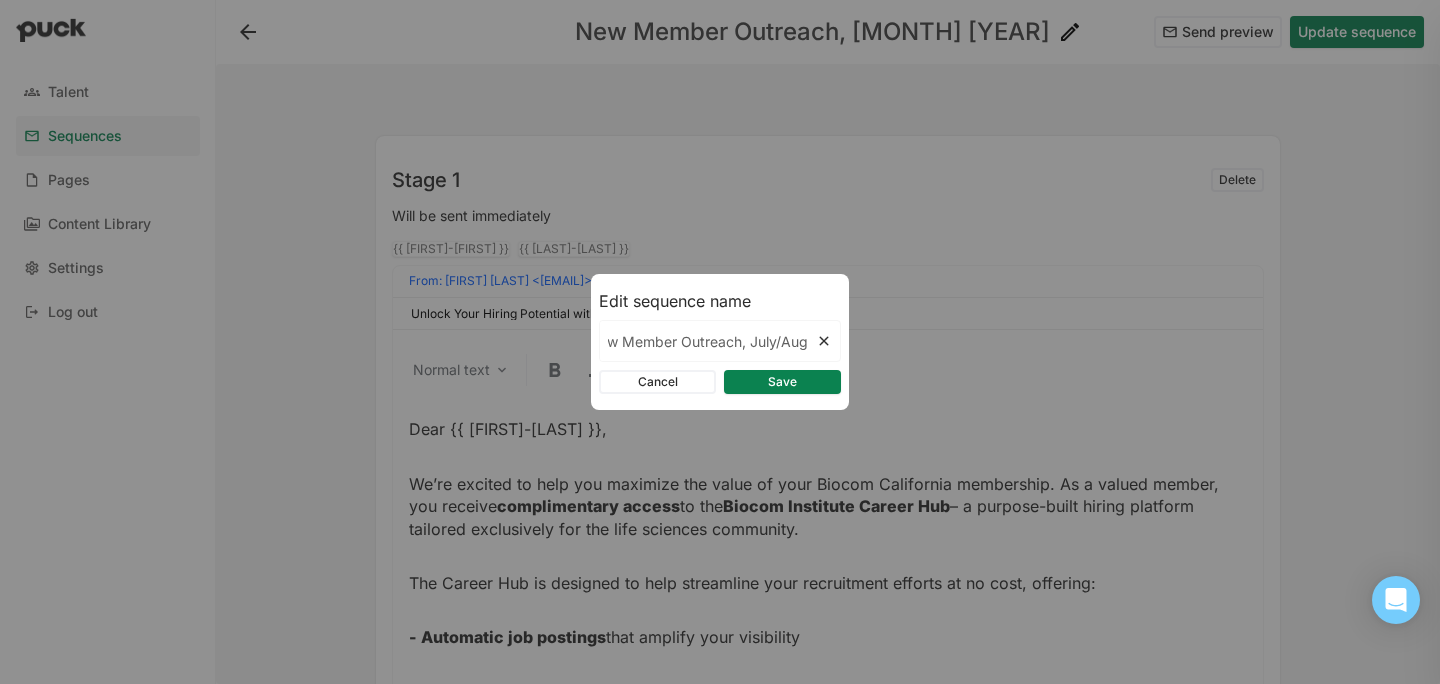 type on "New Member Outreach, July/Aug [YEAR]" 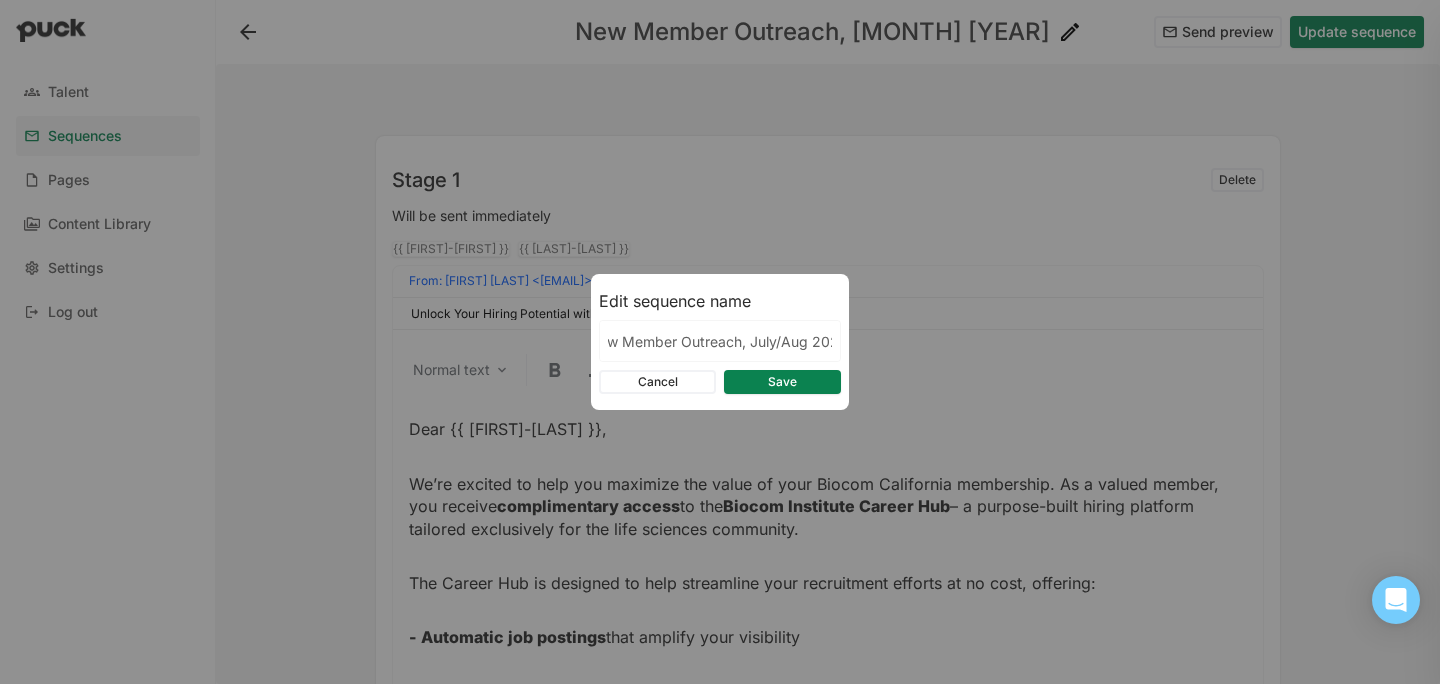 click on "Save" at bounding box center (782, 382) 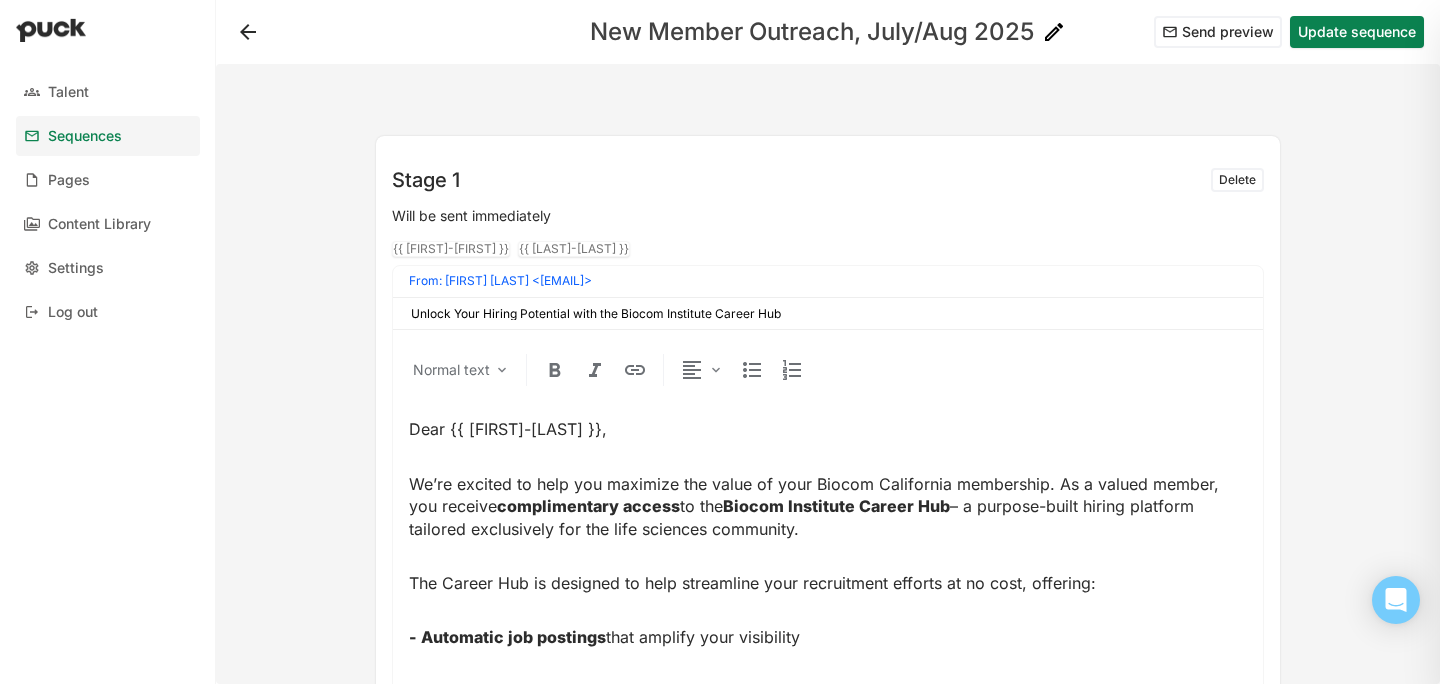 click on "Update sequence" at bounding box center (1357, 32) 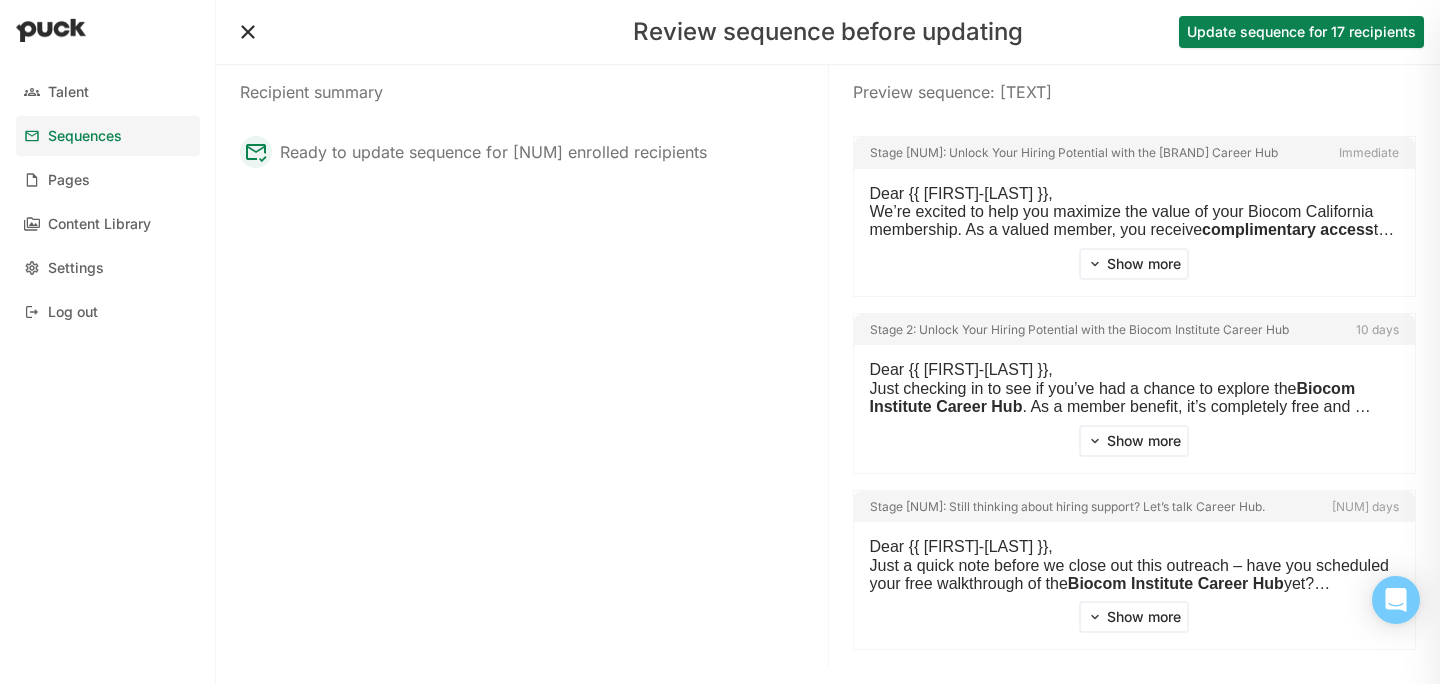 click on "Update sequence for 17 recipients" at bounding box center (1301, 32) 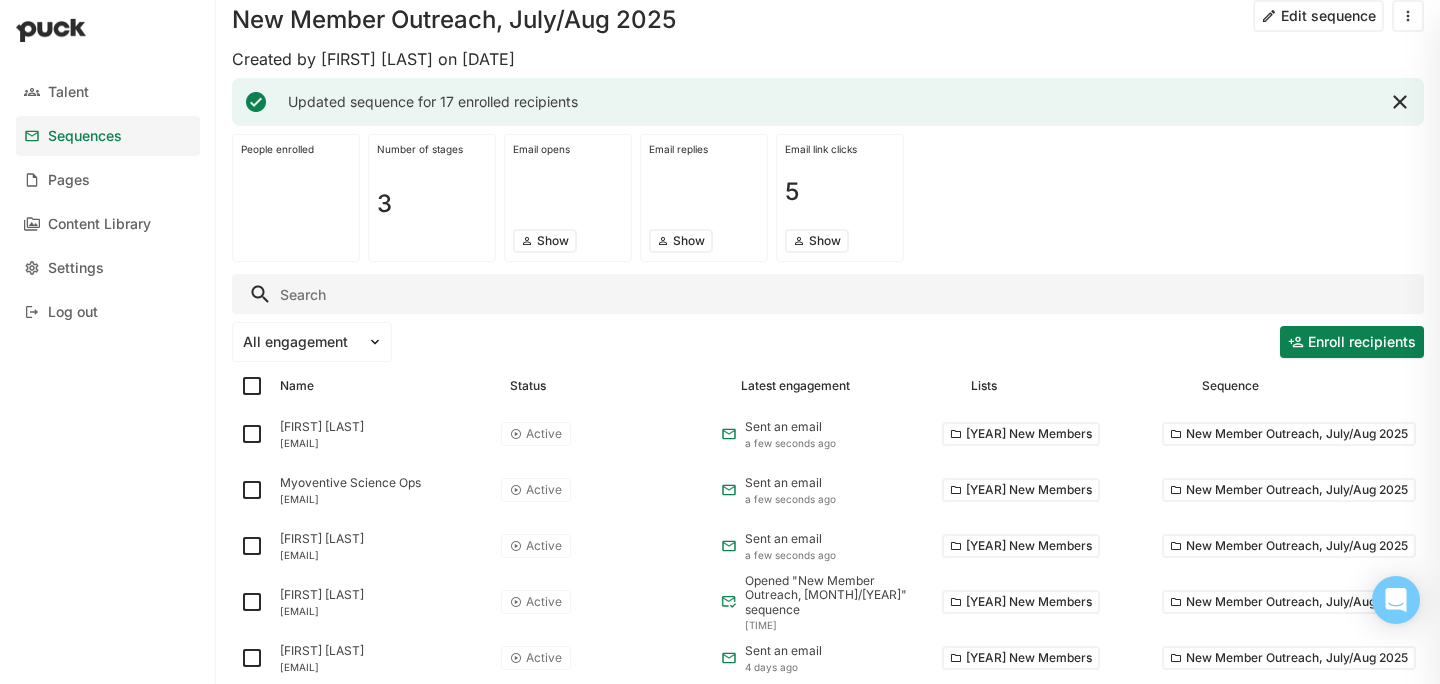 scroll, scrollTop: 0, scrollLeft: 0, axis: both 